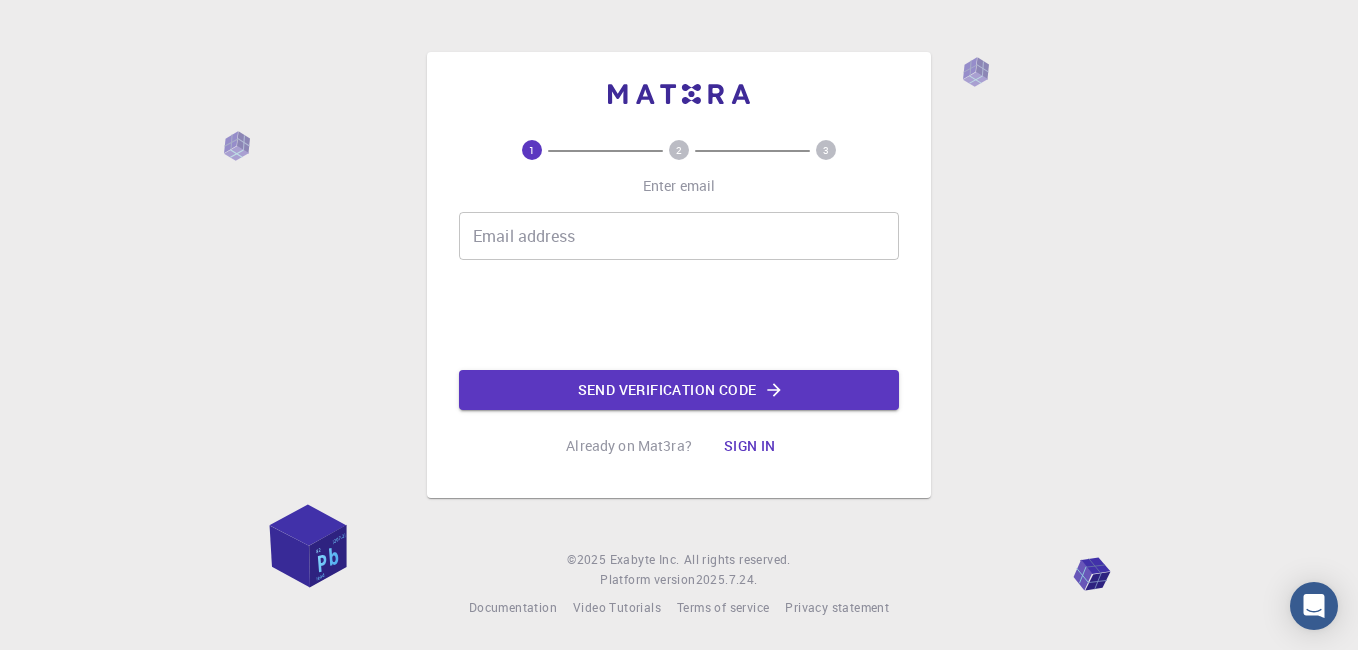 scroll, scrollTop: 0, scrollLeft: 0, axis: both 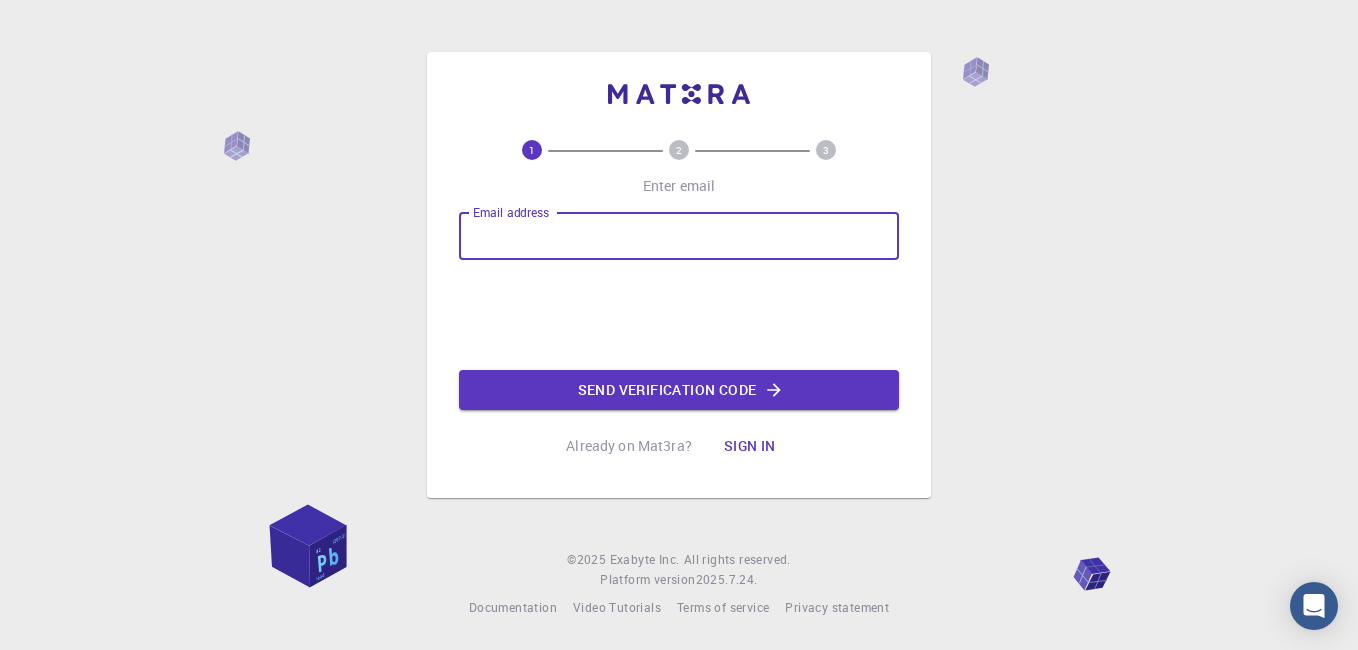 click on "Email address" at bounding box center (679, 236) 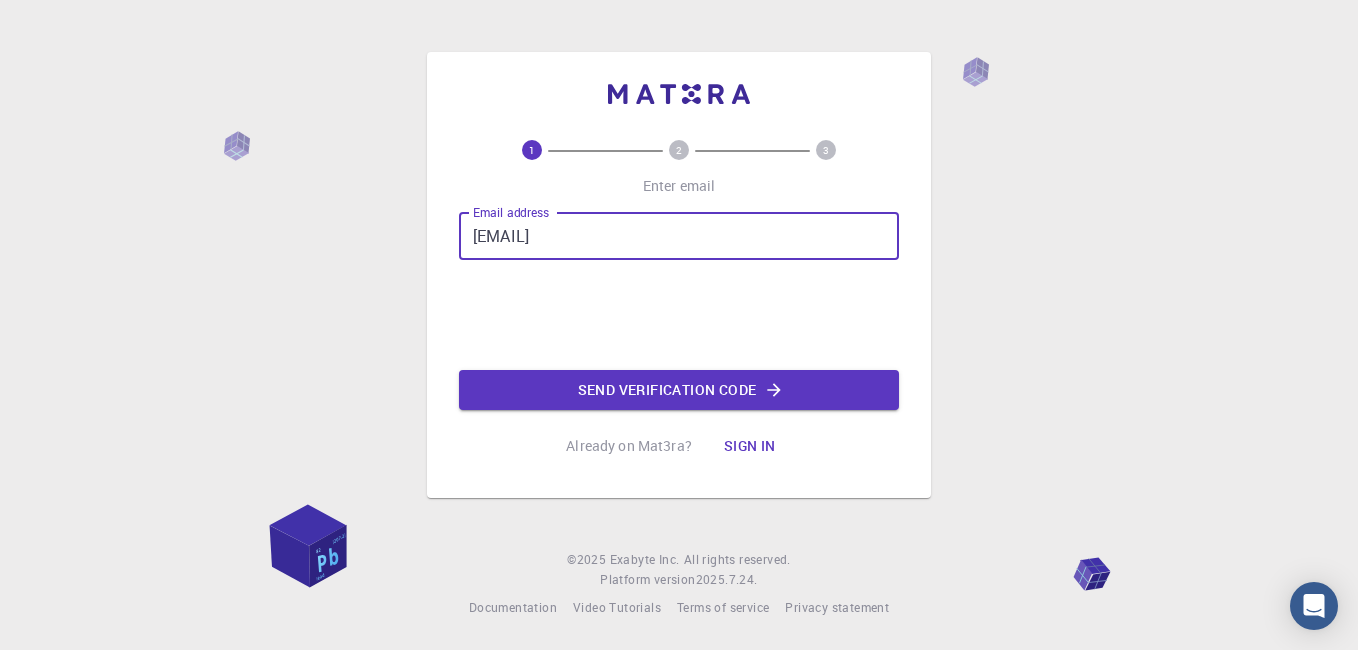 type on "[EMAIL]" 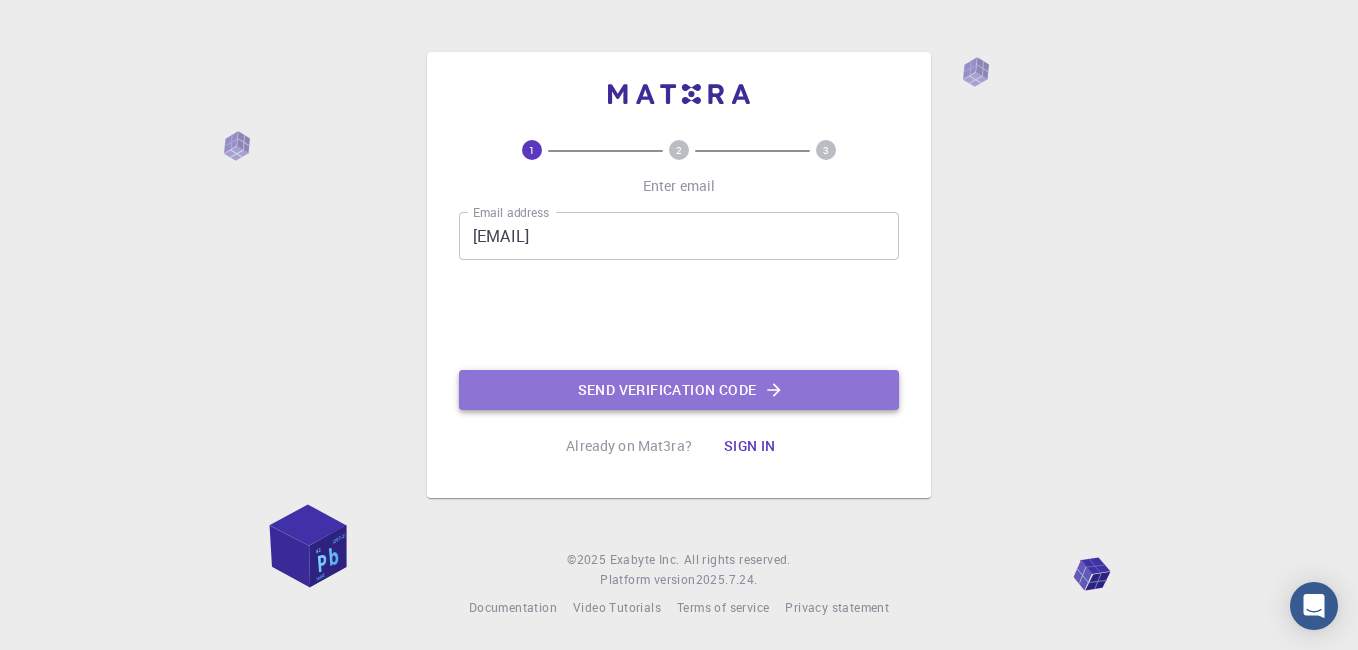 click on "Send verification code" 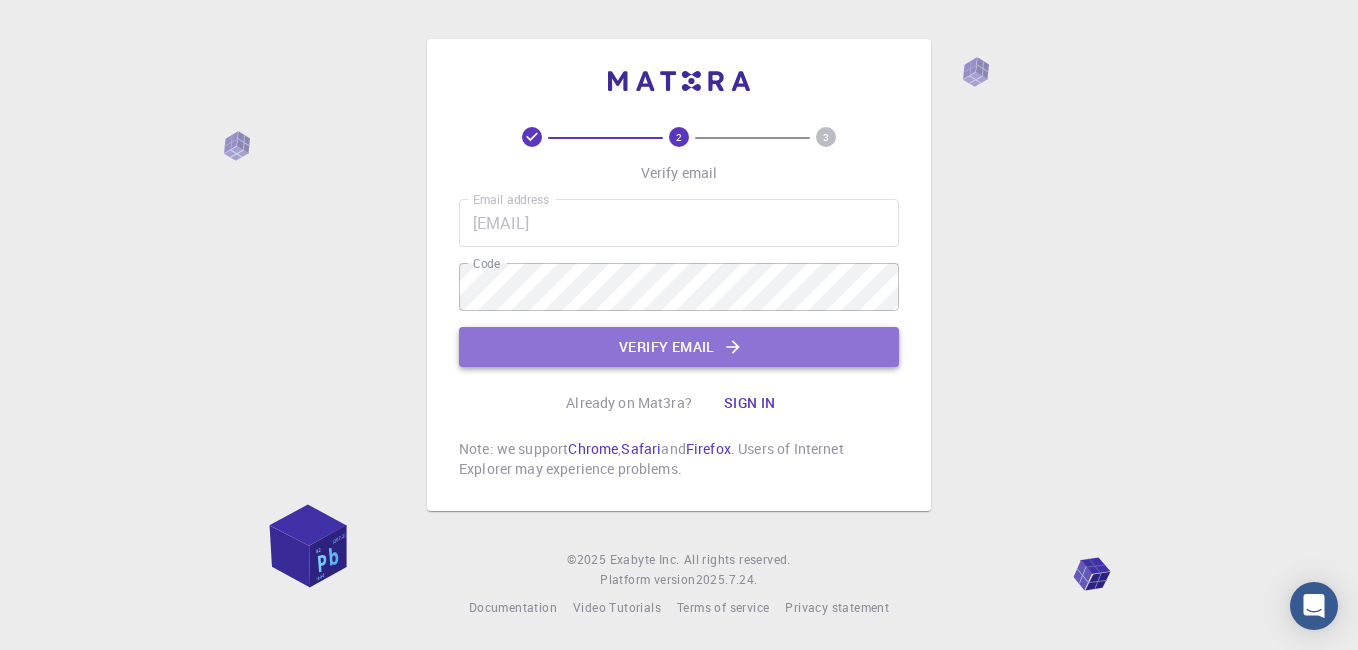 click on "Verify email" 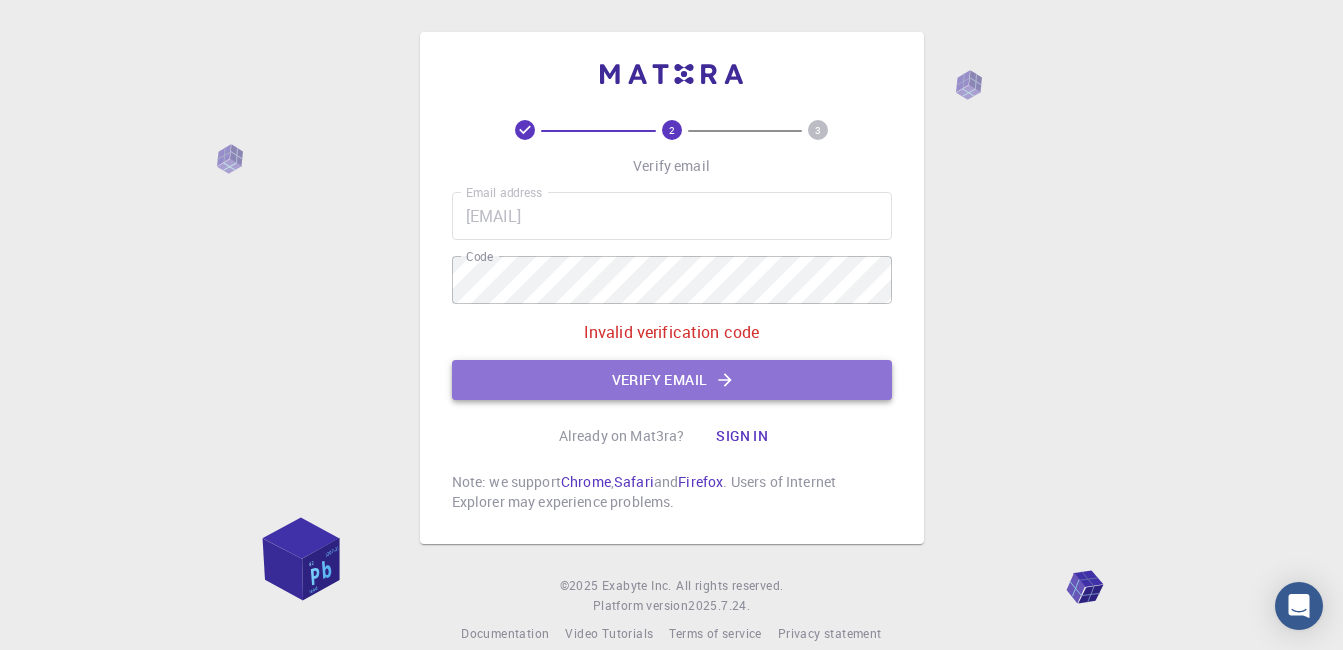 click 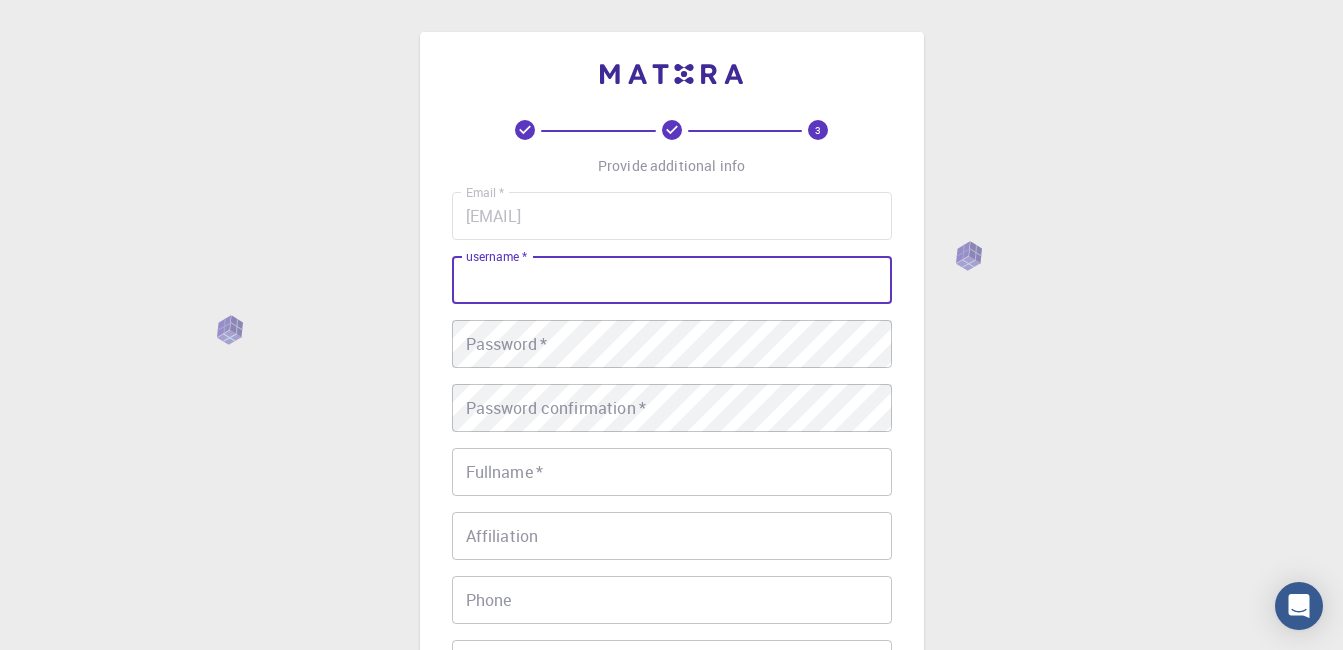 click on "username   *" at bounding box center [672, 280] 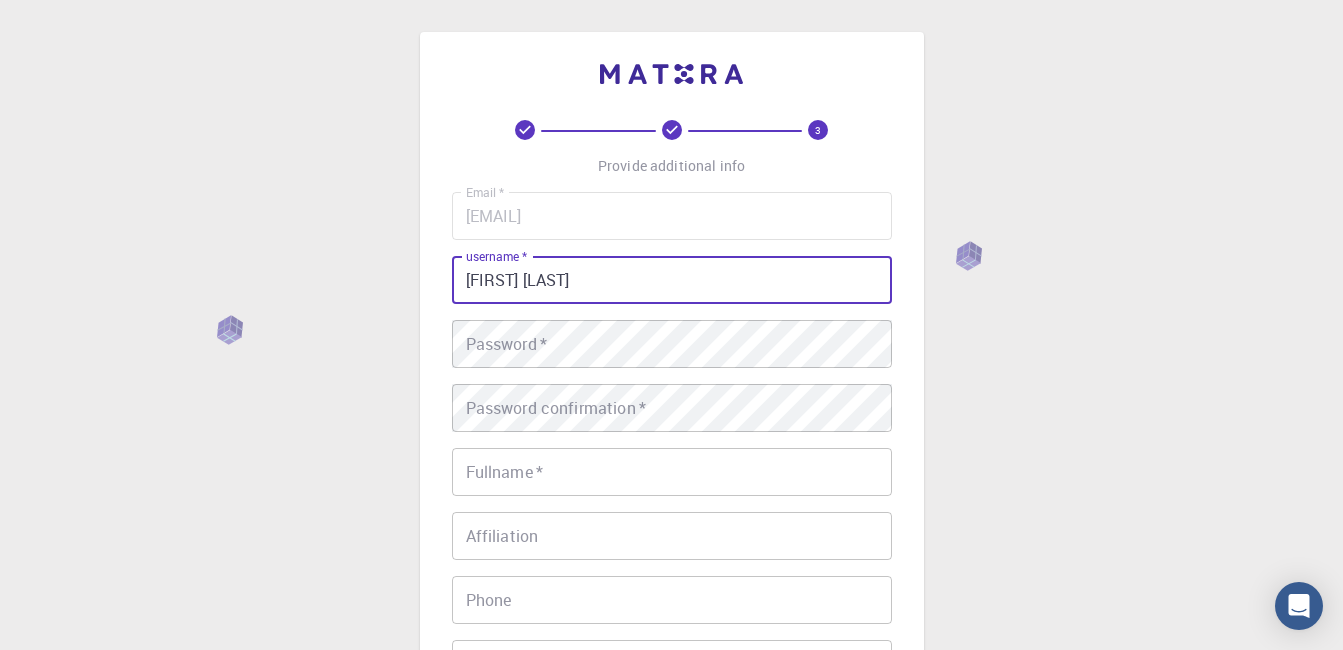 type on "[FIRST] [LAST]" 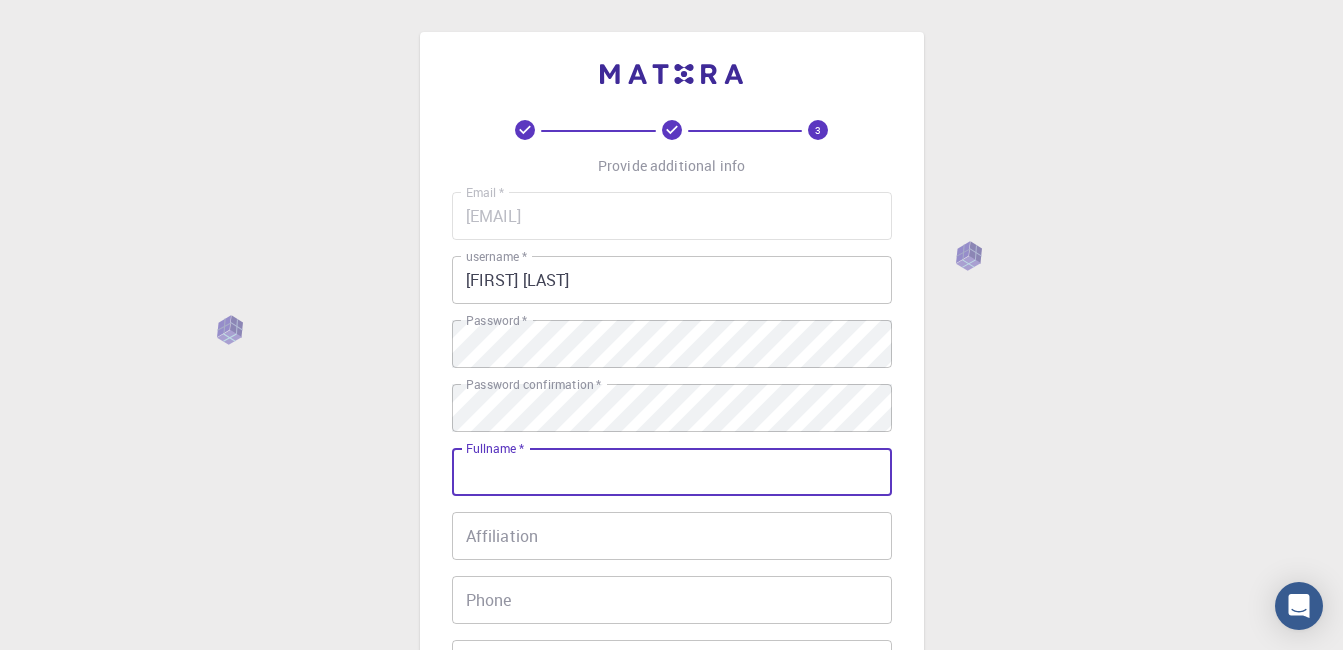 click on "Fullname   *" at bounding box center [672, 472] 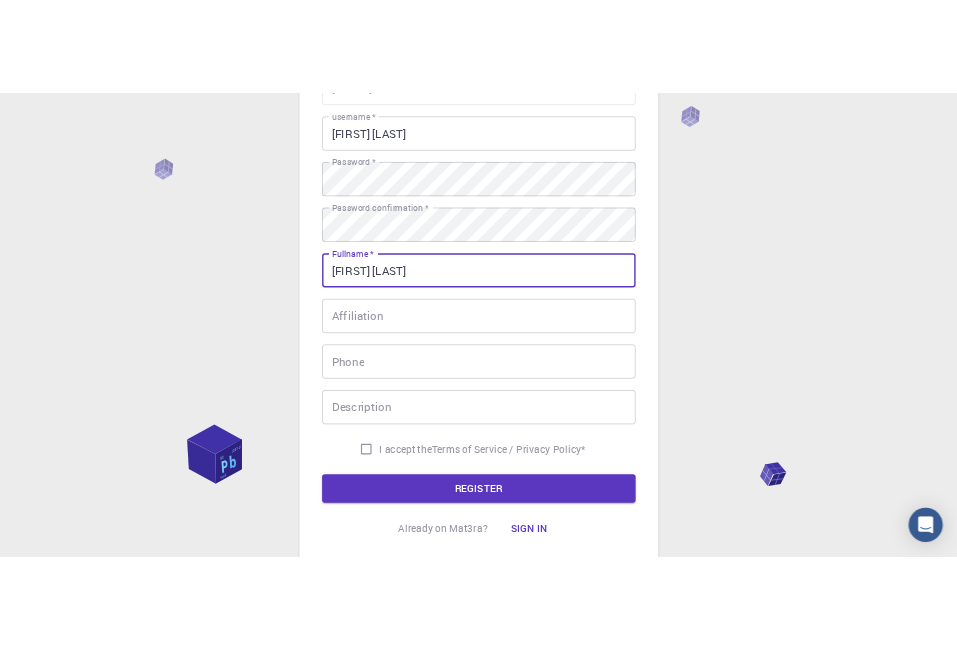 scroll, scrollTop: 225, scrollLeft: 0, axis: vertical 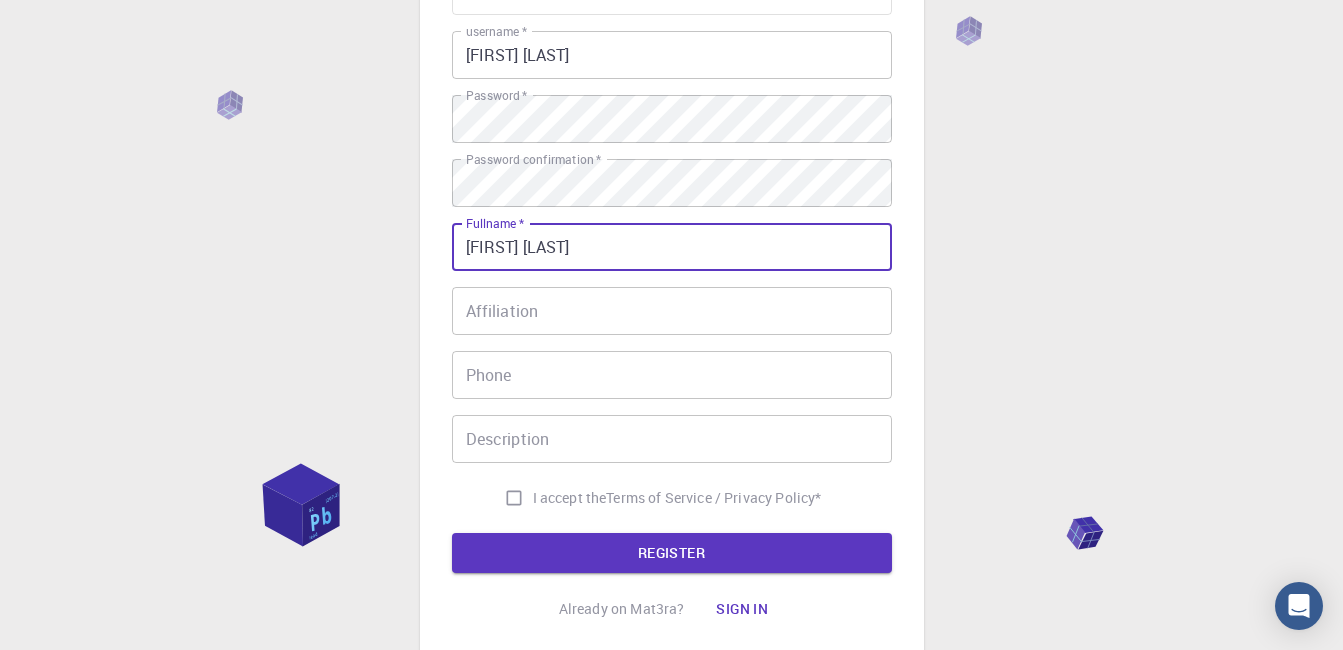 type on "[FIRST] [LAST]" 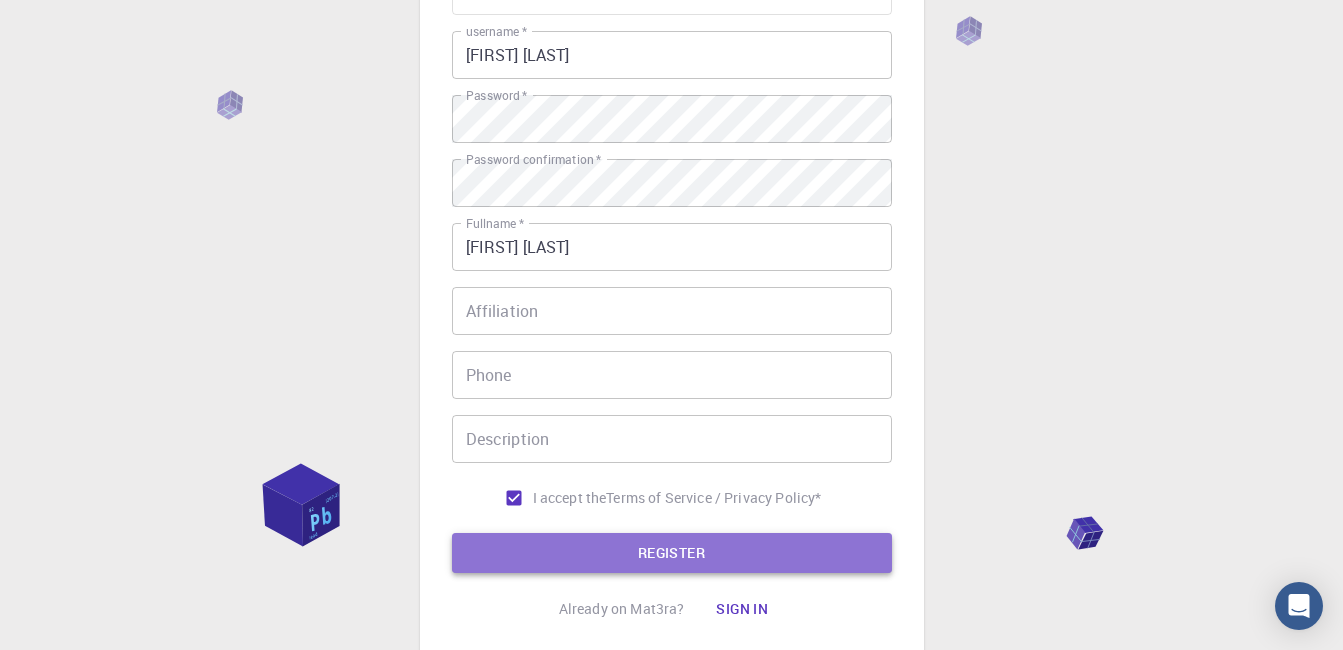 click on "REGISTER" at bounding box center [672, 553] 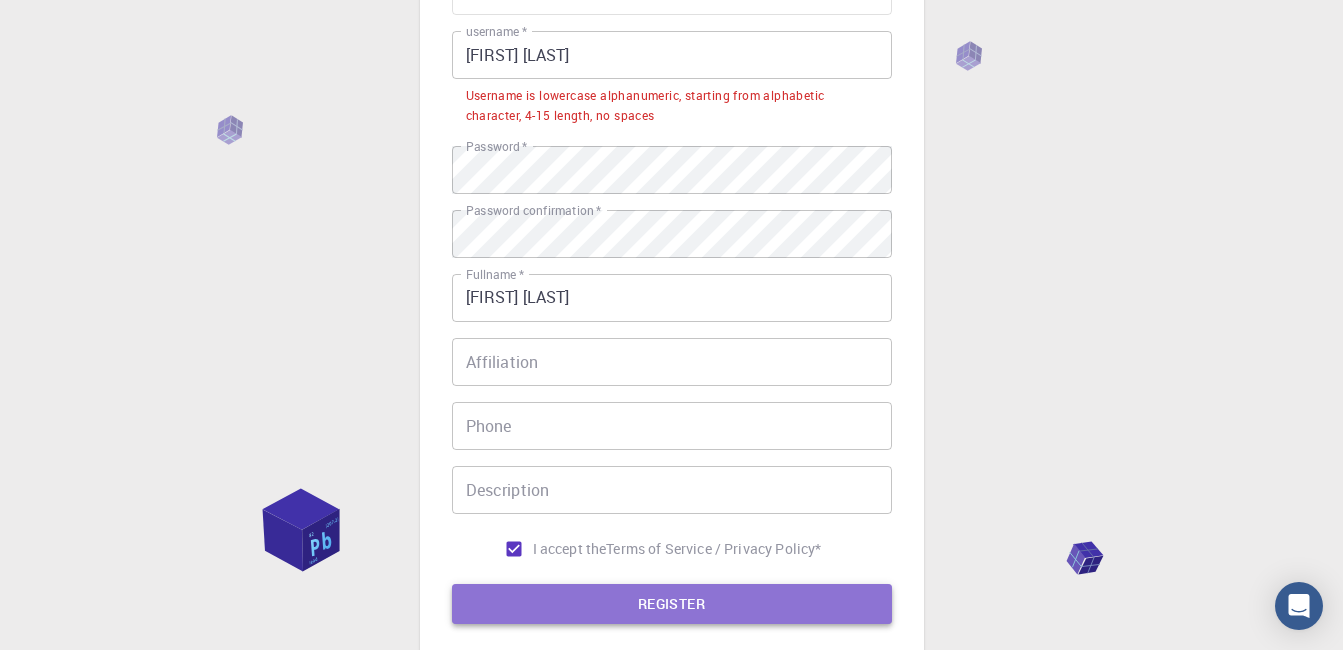 click on "REGISTER" at bounding box center [672, 604] 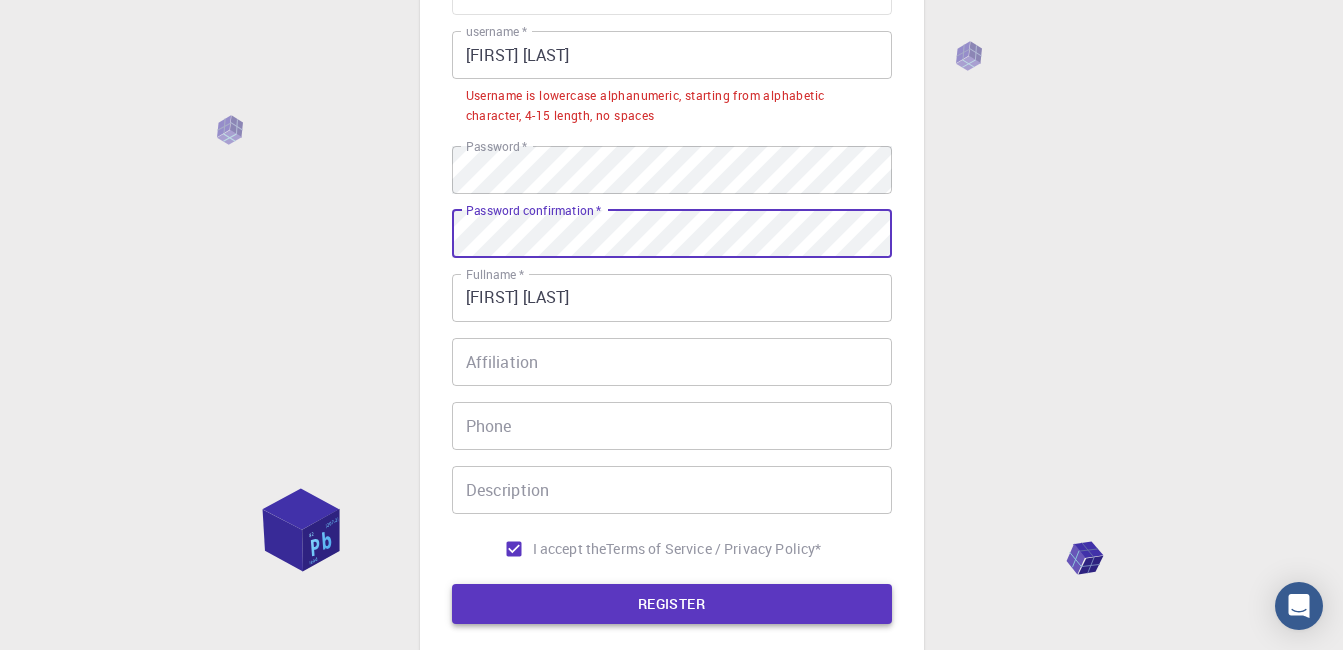 click on "REGISTER" at bounding box center [672, 604] 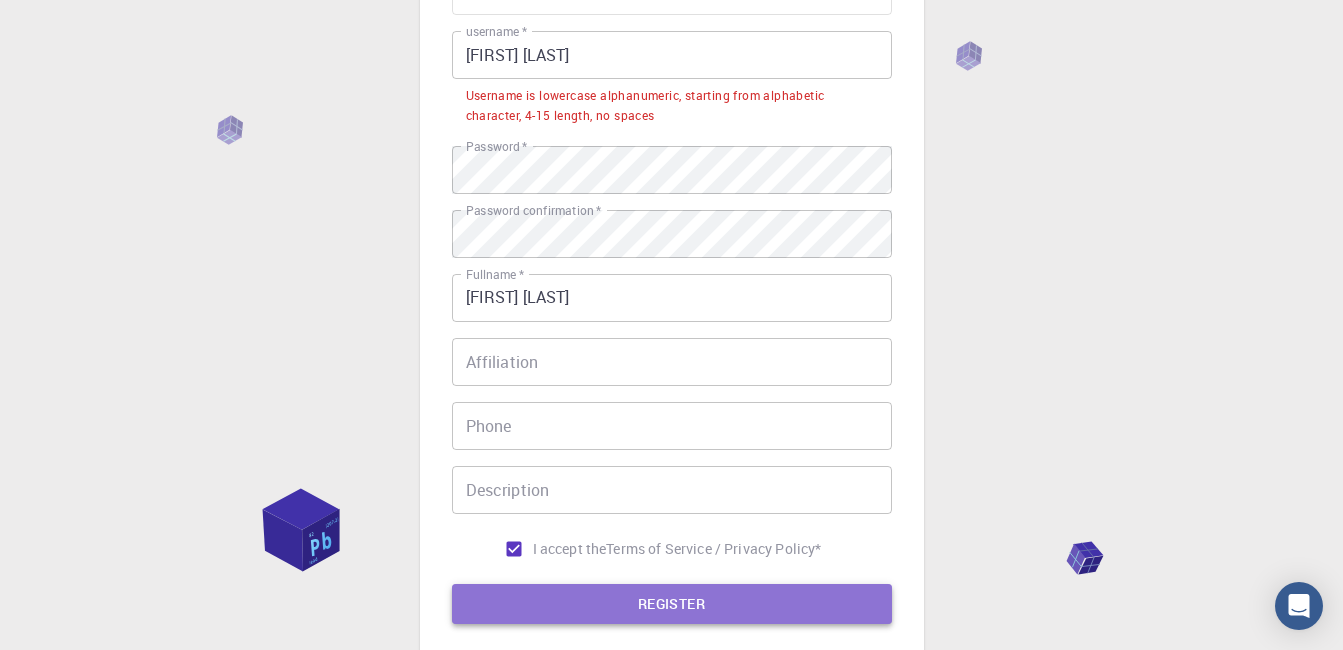 click on "REGISTER" at bounding box center (672, 604) 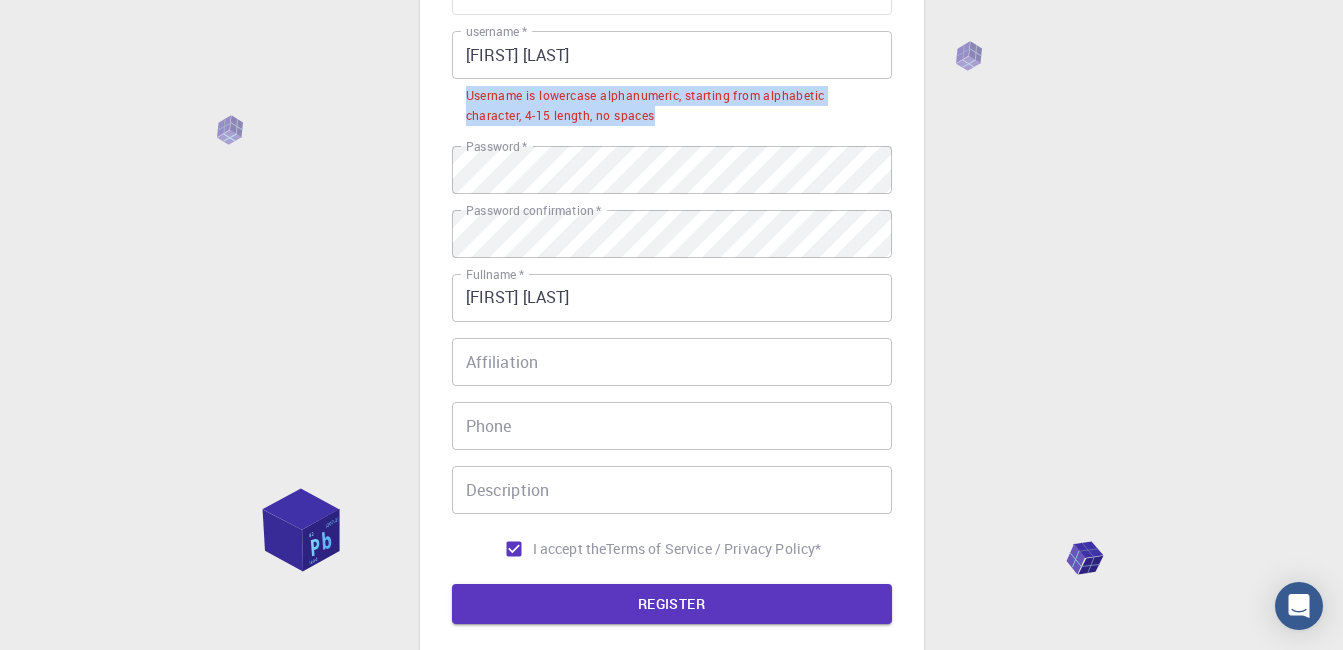 drag, startPoint x: 462, startPoint y: 92, endPoint x: 682, endPoint y: 115, distance: 221.199 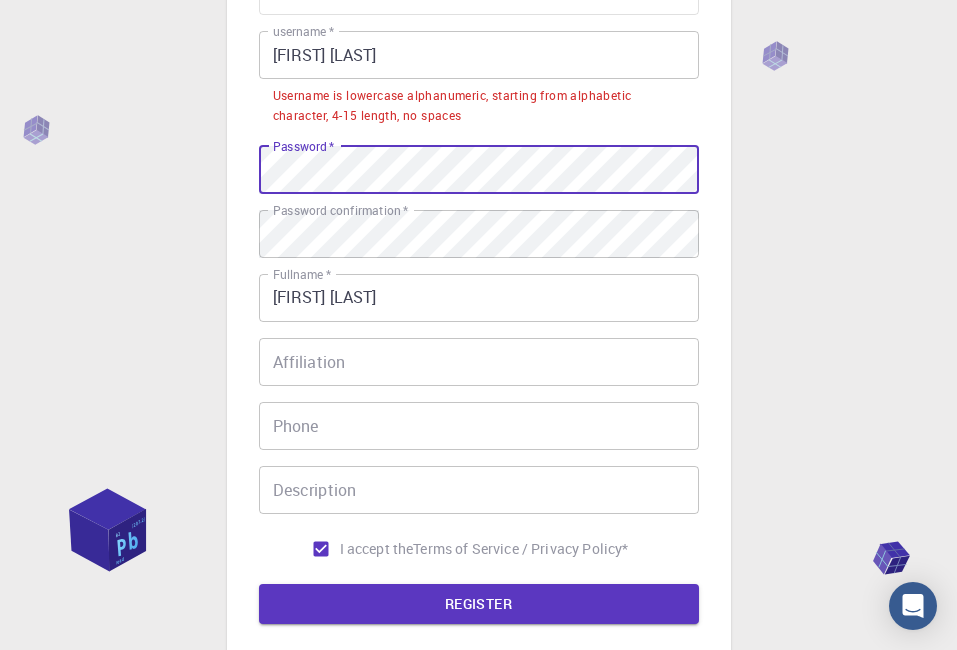 click on "3 Provide additional info Email   * [EMAIL] Email   * username   *[FIRST] [LAST] username   * Username is lowercase alphanumeric, starting from alphabetic character, 4-15 length, no spaces Password   * Password   * Password confirmation   * Password confirmation   * Fullname   * [FIRST] [LAST] Fullname   * Affiliation Affiliation Phone Phone Description Description I accept the  Terms of Service / Privacy Policy  * REGISTER Already on Mat3ra? Sign in ©  2025   Exabyte Inc.   All rights reserved. Platform version  2025.7.24 . Documentation Video Tutorials Terms of service Privacy statement" at bounding box center (478, 309) 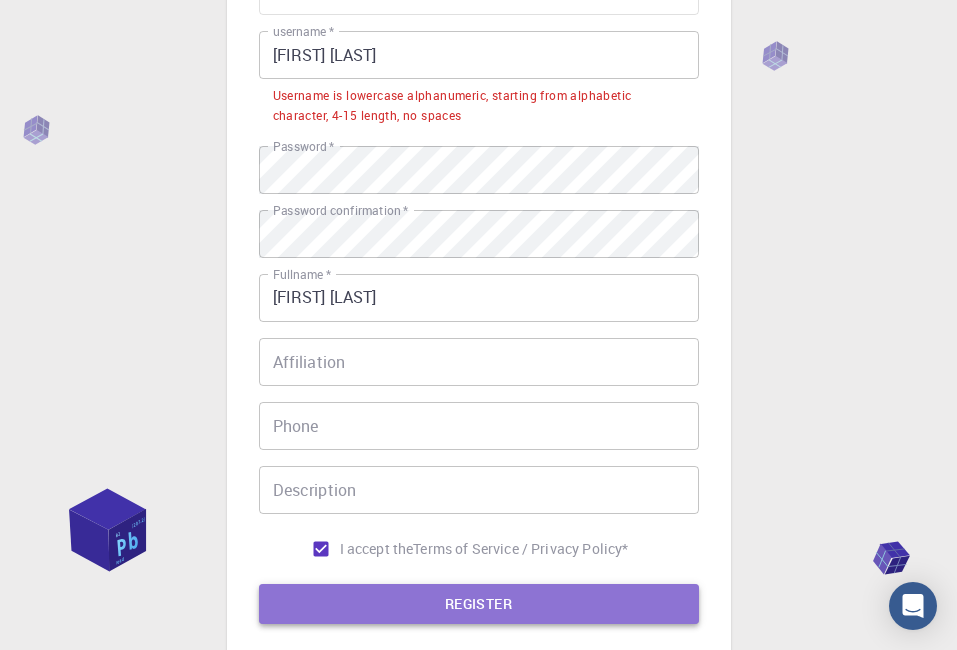 click on "REGISTER" at bounding box center [479, 604] 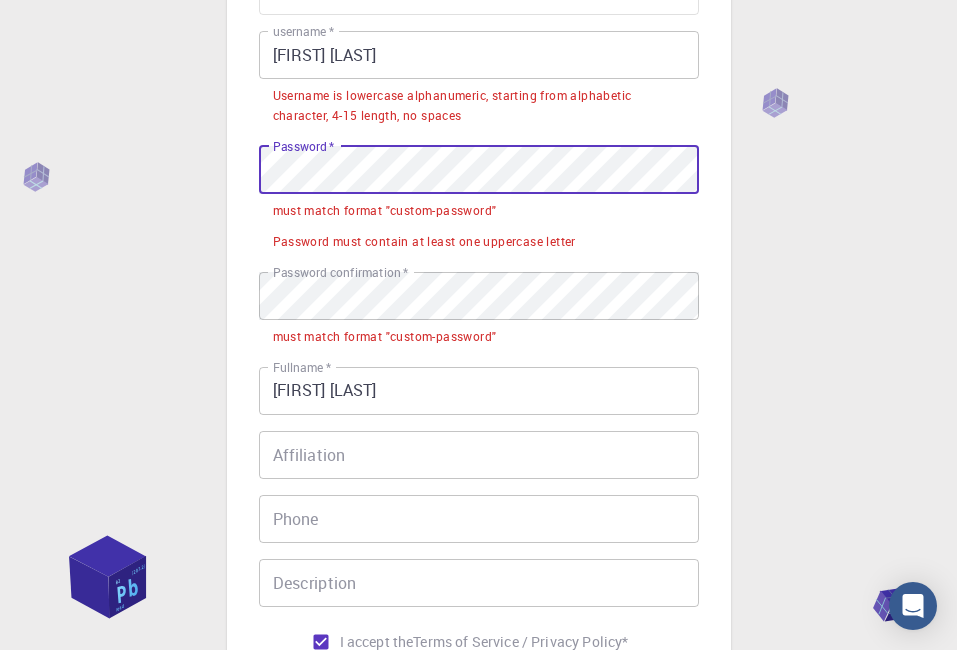 click on "3 Provide additional info Email   * [EMAIL] Email   * username   *[FIRST] [LAST] username   * Username is lowercase alphanumeric, starting from alphabetic character, 4-15 length, no spaces Password   * Password   * must match format "custom-password" Password must contain at least one uppercase letter Password confirmation   * Password confirmation   * must match format "custom-password" Fullname   * [FIRST] [LAST] Fullname   * Affiliation Affiliation Phone Phone Description Description I accept the  Terms of Service / Privacy Policy  * REGISTER Already on Mat3ra? Sign in" at bounding box center [479, 306] 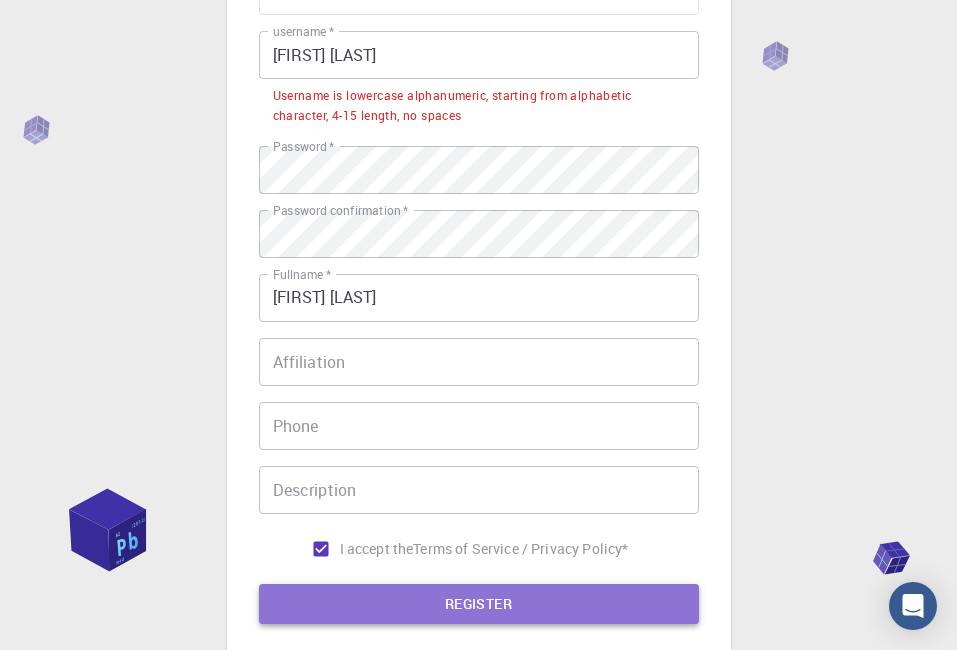 click on "REGISTER" at bounding box center [479, 604] 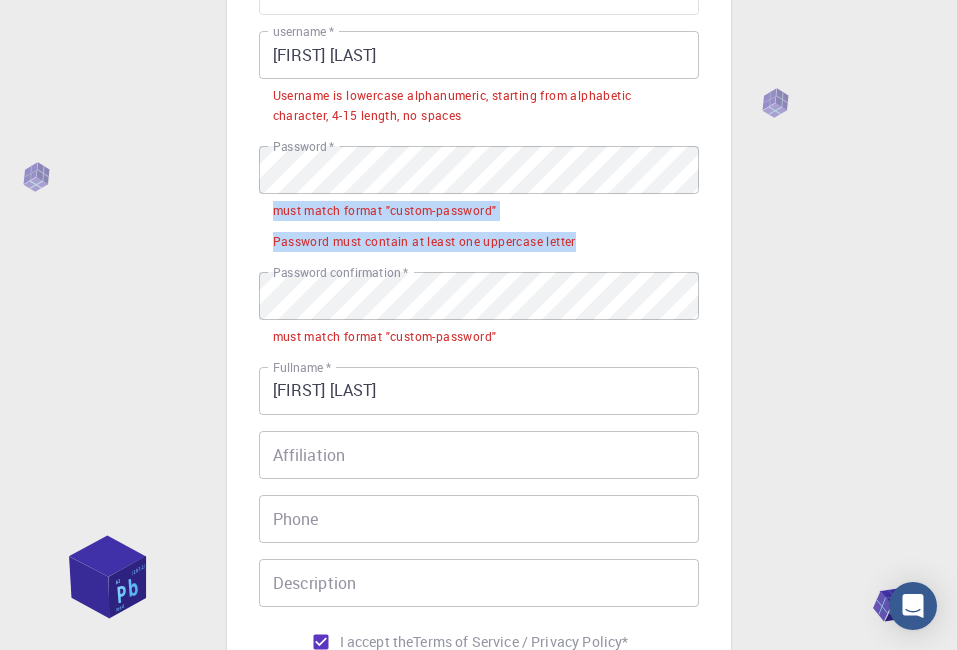 drag, startPoint x: 275, startPoint y: 206, endPoint x: 557, endPoint y: 261, distance: 287.31342 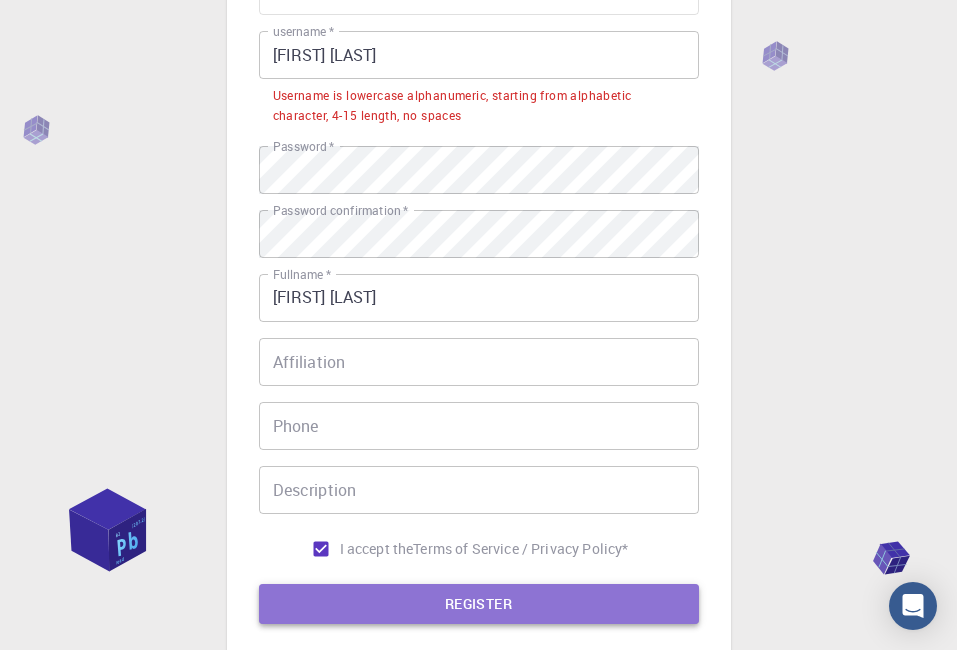 click on "REGISTER" at bounding box center (479, 604) 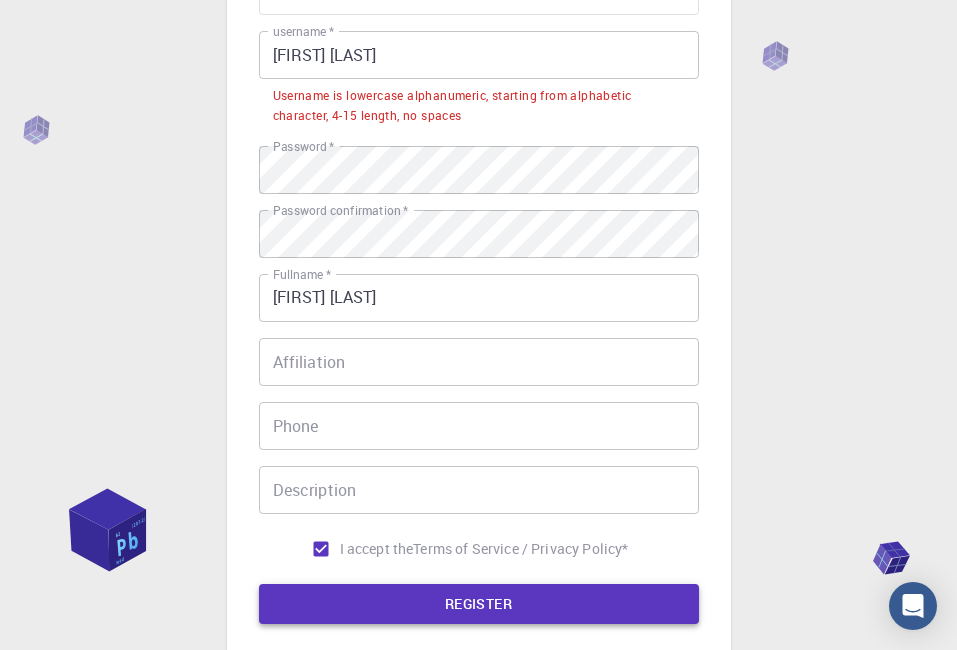 click on "REGISTER" at bounding box center [479, 604] 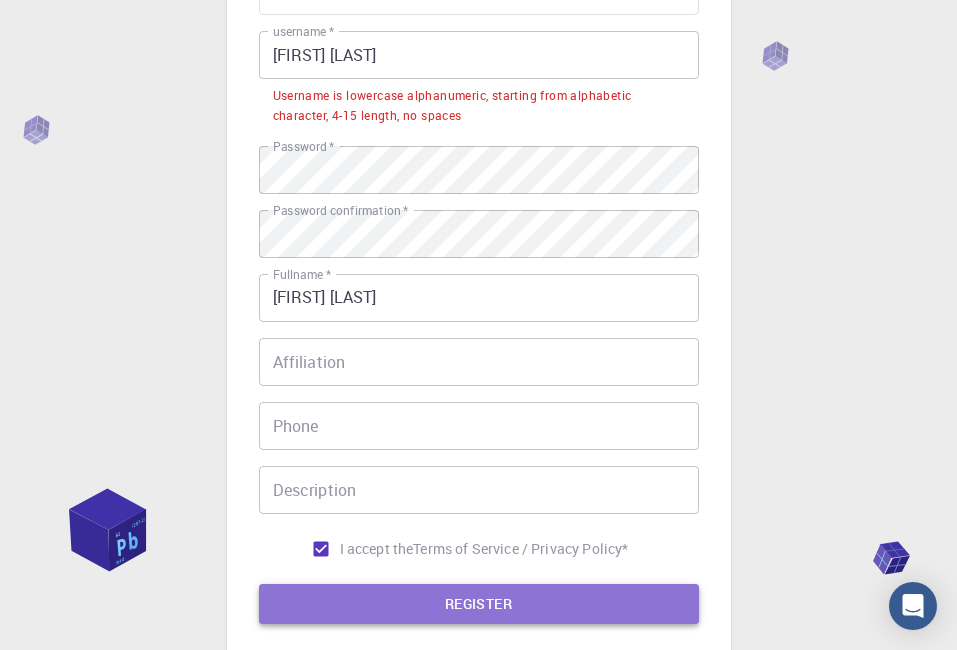 click on "REGISTER" at bounding box center [479, 604] 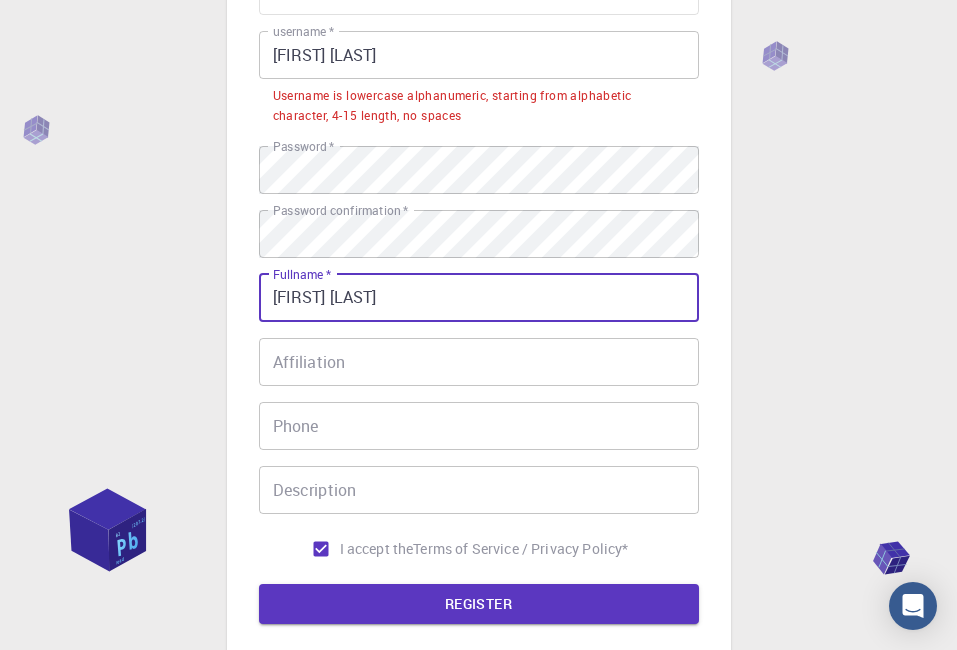 click on "[FIRST] [LAST]" at bounding box center [479, 298] 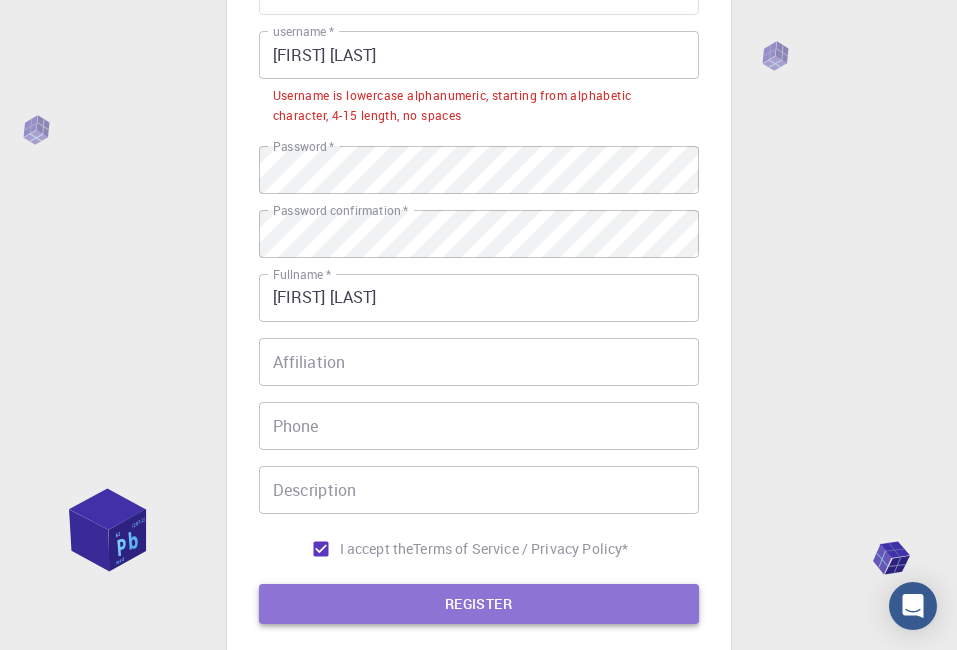 click on "REGISTER" at bounding box center (479, 604) 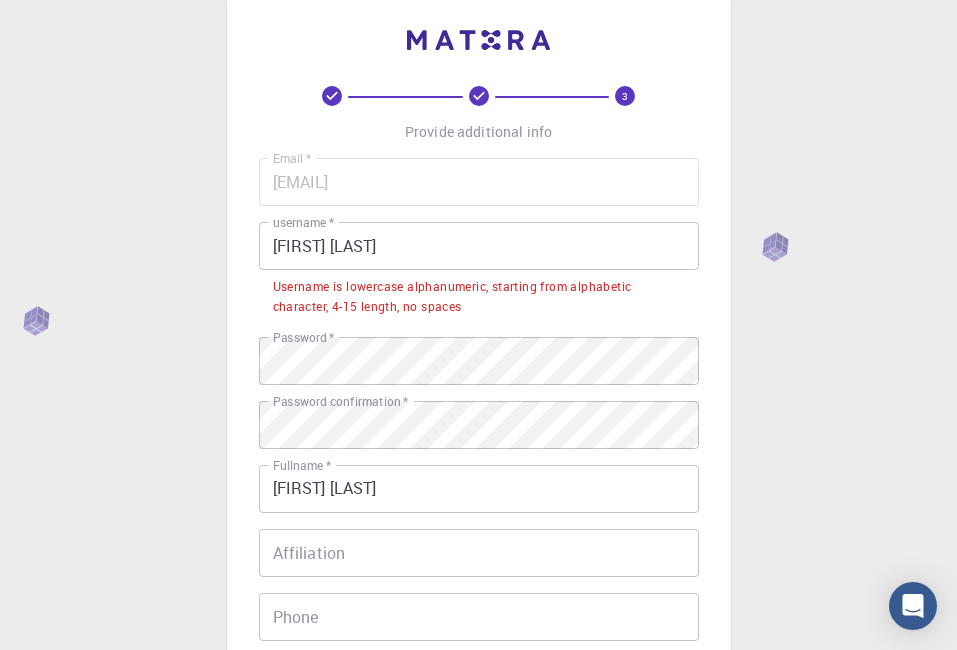 scroll, scrollTop: 35, scrollLeft: 0, axis: vertical 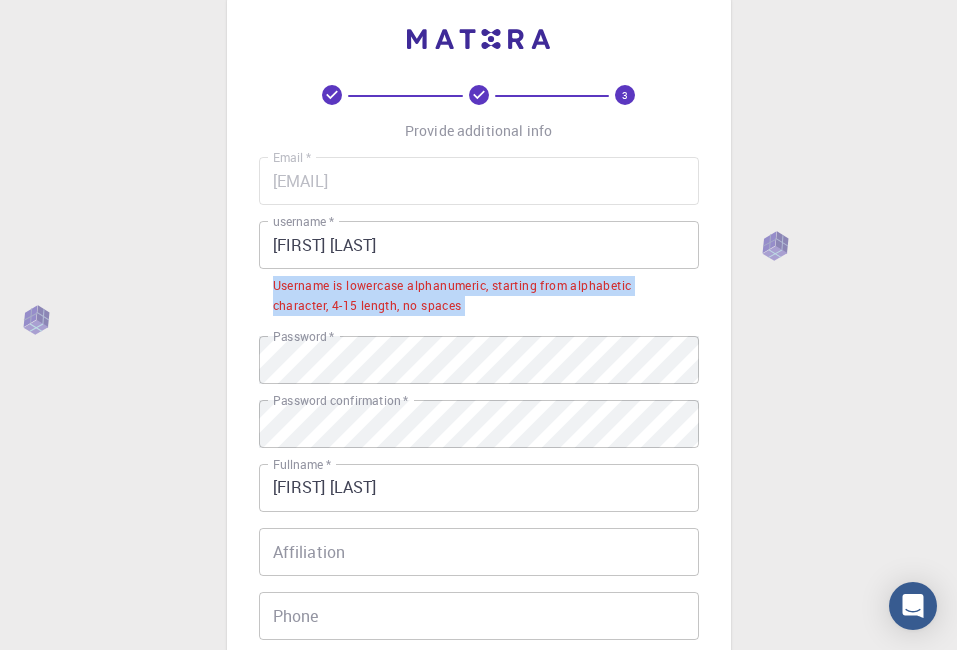 drag, startPoint x: 274, startPoint y: 283, endPoint x: 523, endPoint y: 332, distance: 253.7755 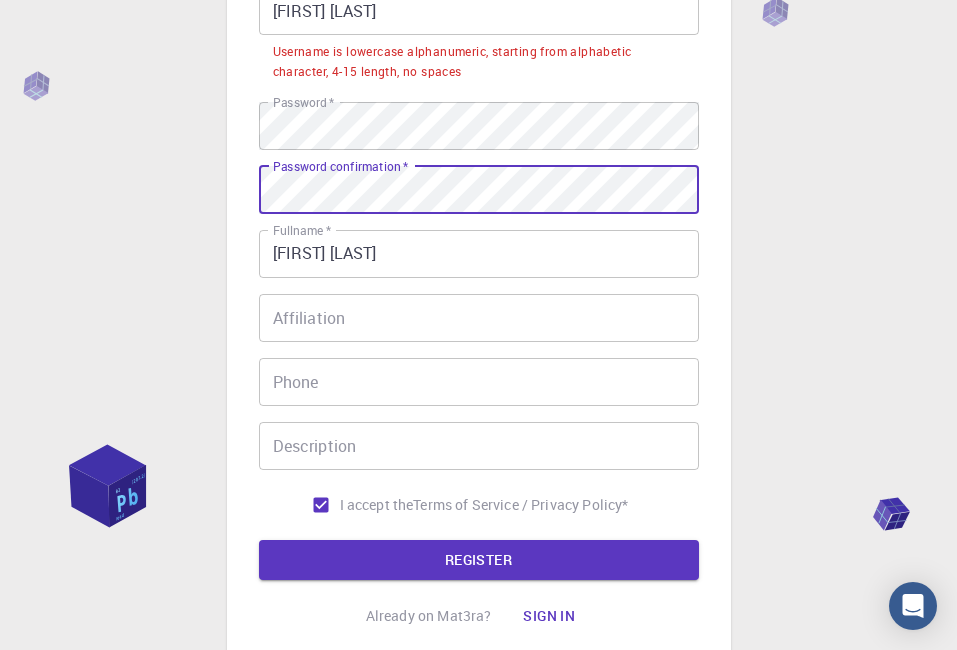 scroll, scrollTop: 286, scrollLeft: 0, axis: vertical 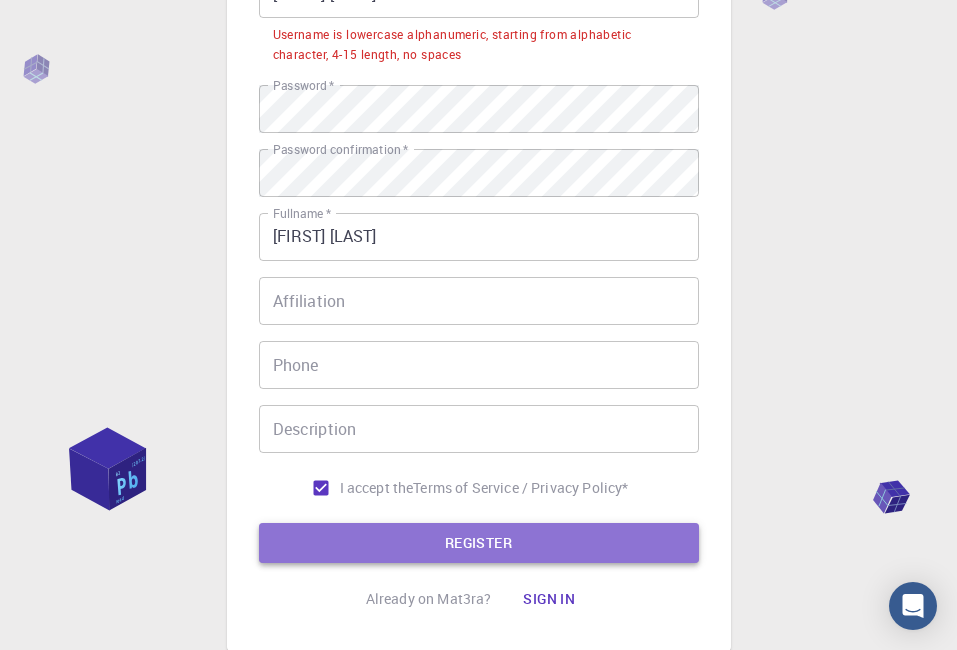 click on "REGISTER" at bounding box center [479, 543] 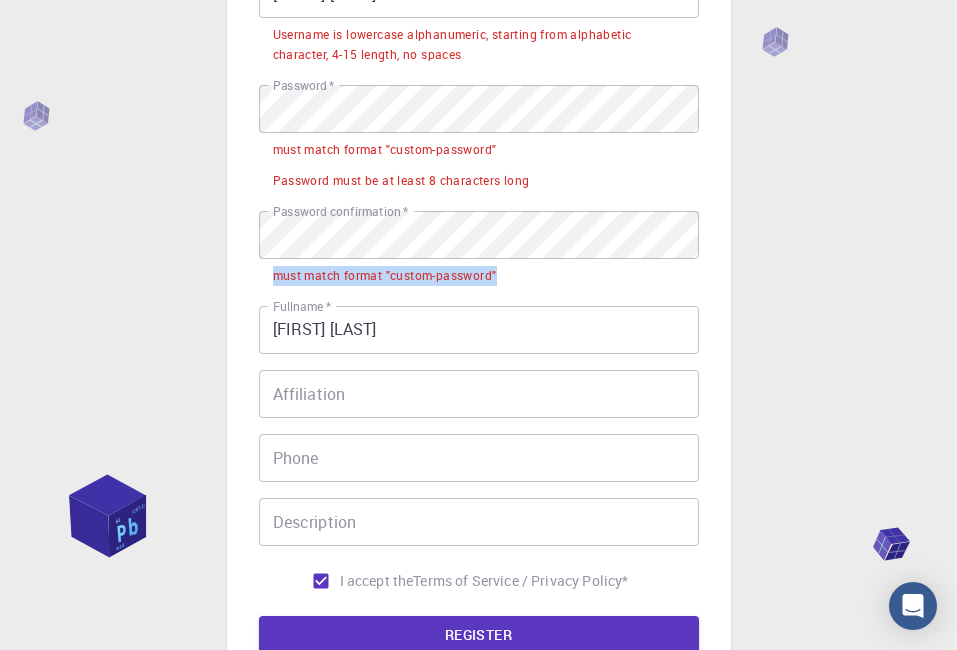 drag, startPoint x: 547, startPoint y: 274, endPoint x: 264, endPoint y: 272, distance: 283.00708 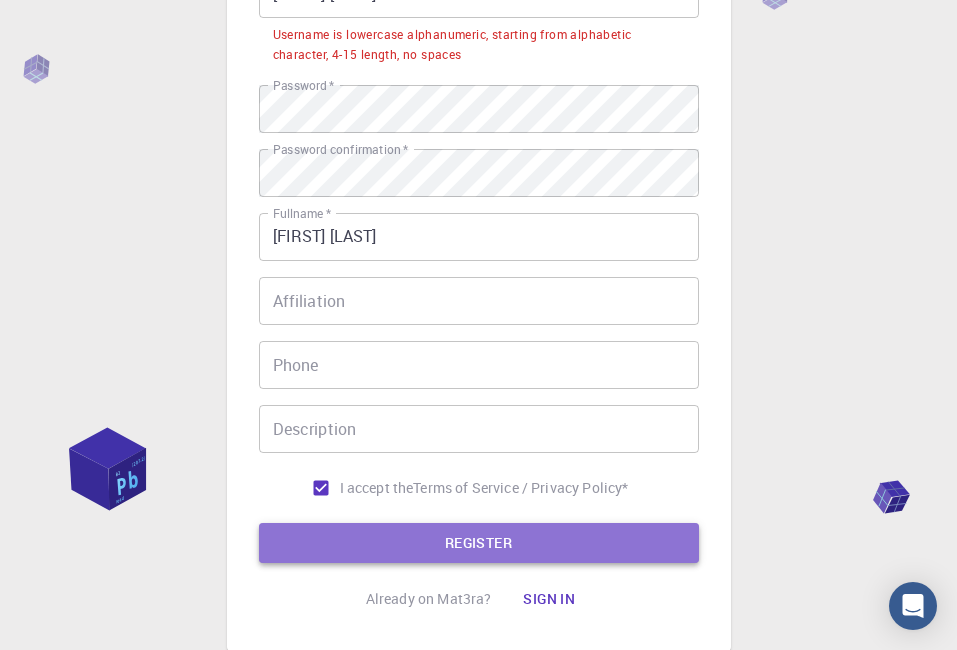 click on "REGISTER" at bounding box center [479, 543] 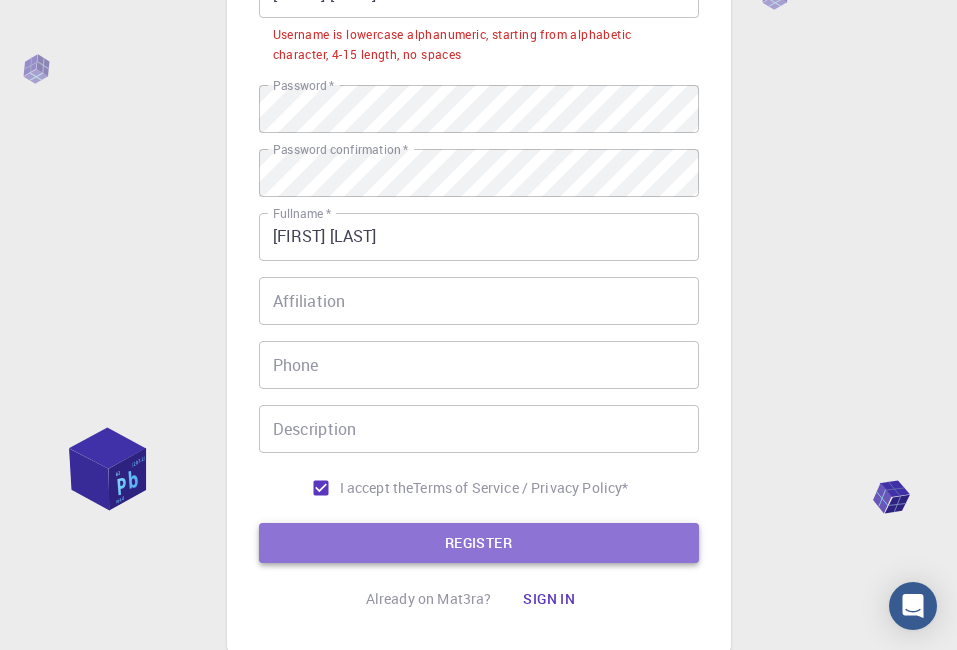 click on "REGISTER" at bounding box center [479, 543] 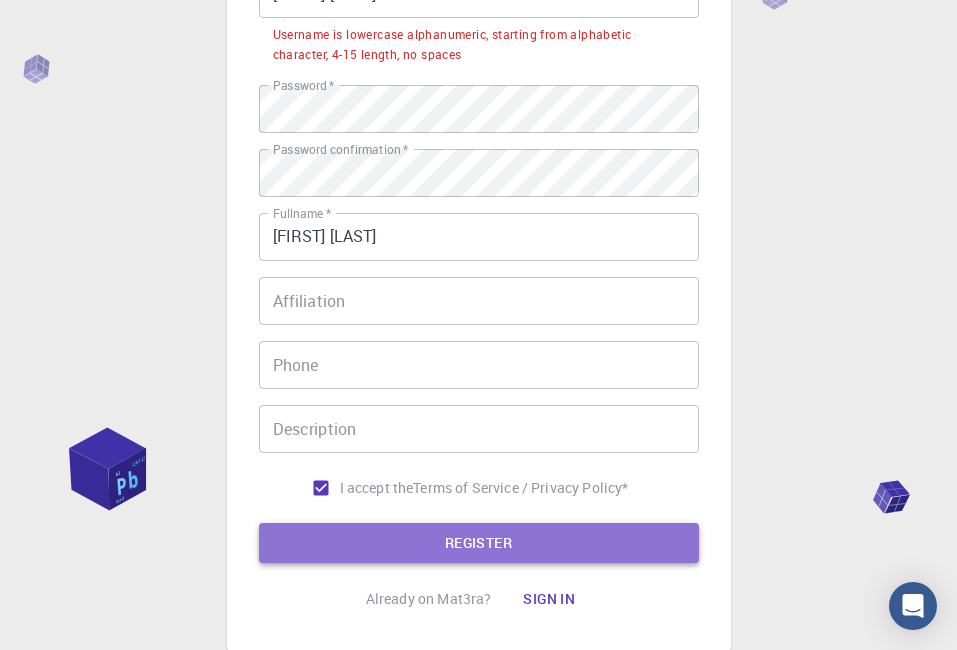 click on "REGISTER" at bounding box center (479, 543) 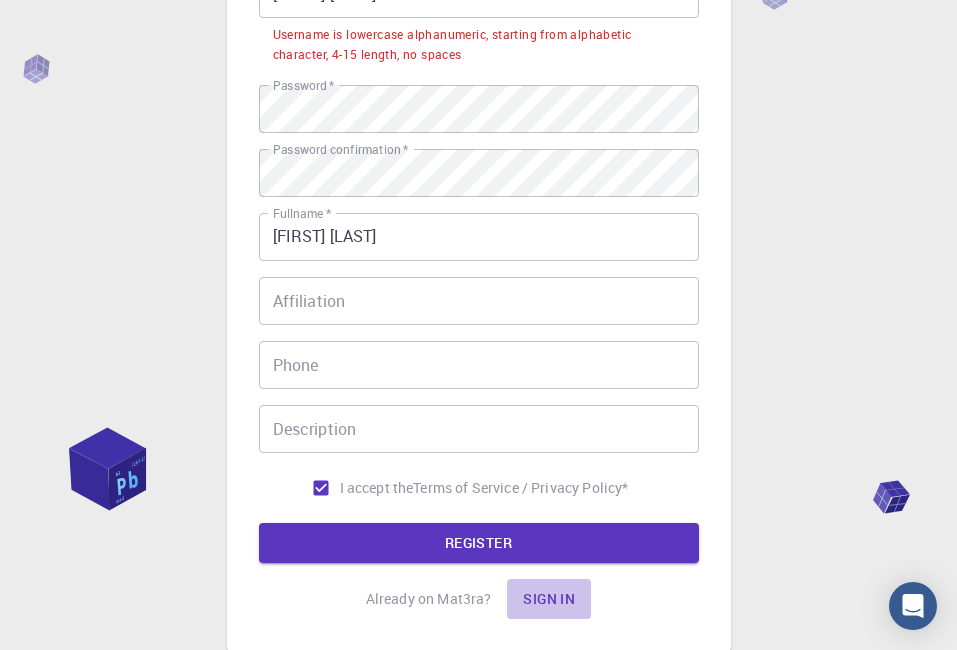 click on "Sign in" at bounding box center (549, 599) 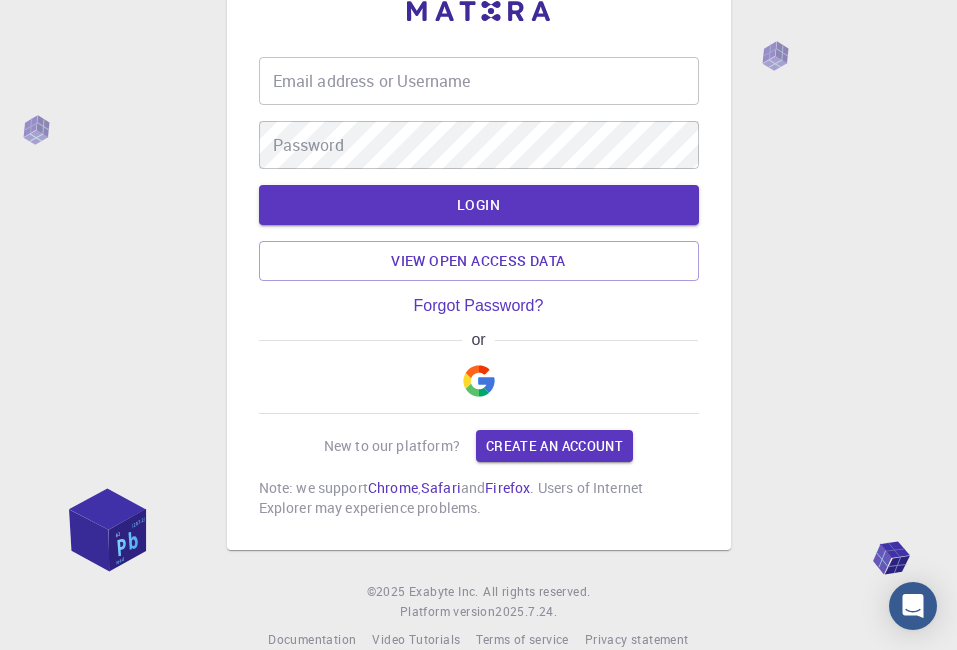 scroll, scrollTop: 95, scrollLeft: 0, axis: vertical 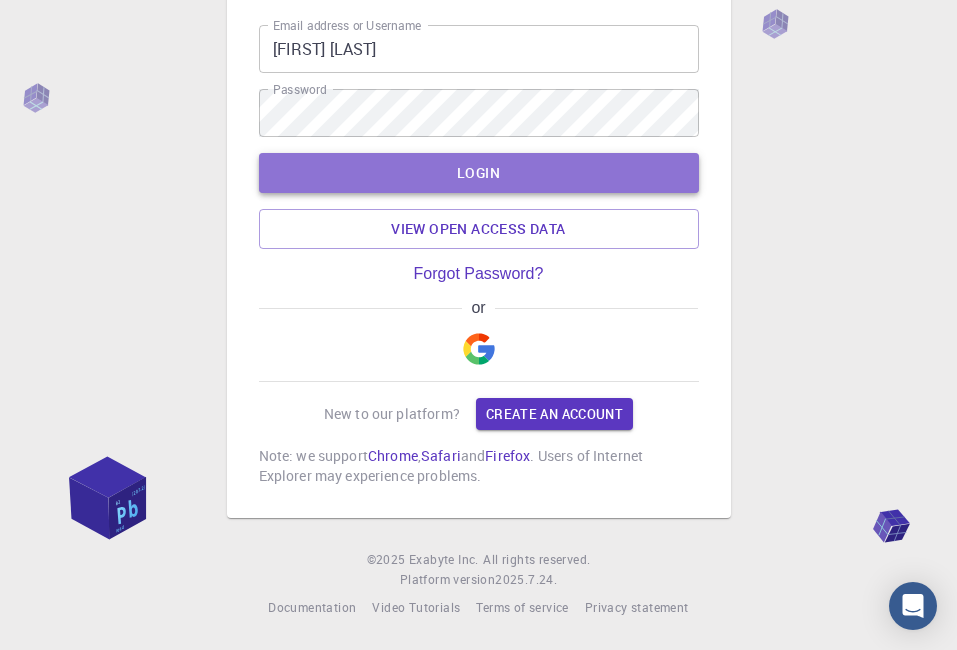 click on "LOGIN" at bounding box center [479, 173] 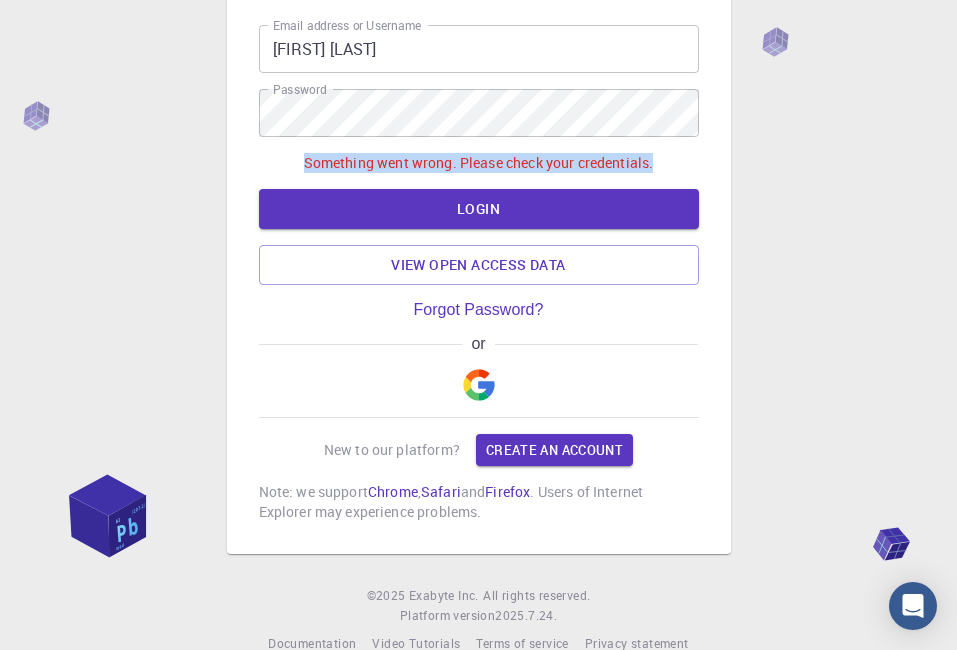 drag, startPoint x: 303, startPoint y: 162, endPoint x: 686, endPoint y: 165, distance: 383.01175 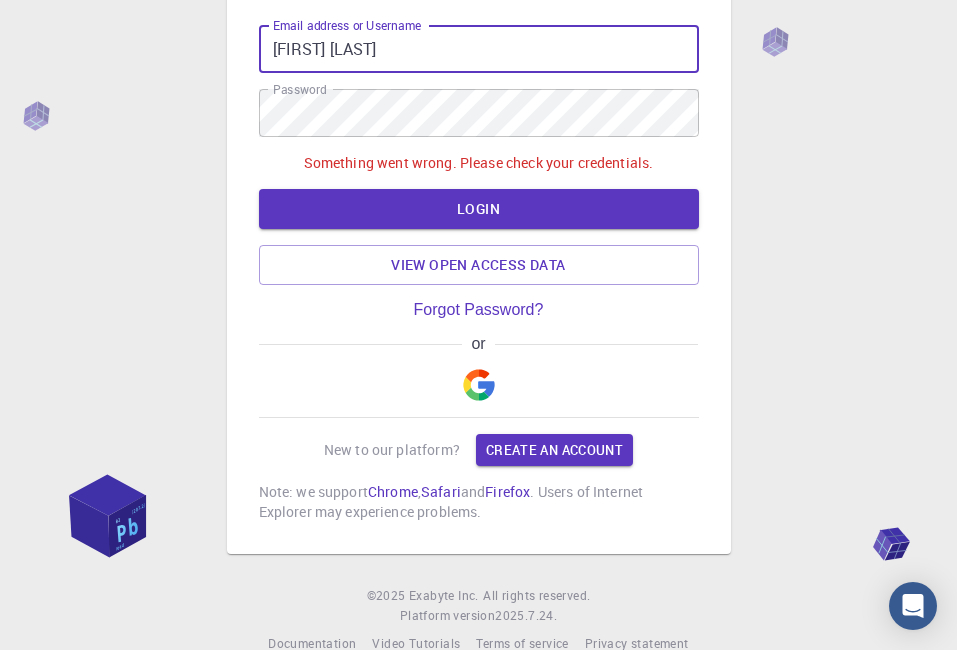 click on "[FIRST] [LAST]" at bounding box center [479, 49] 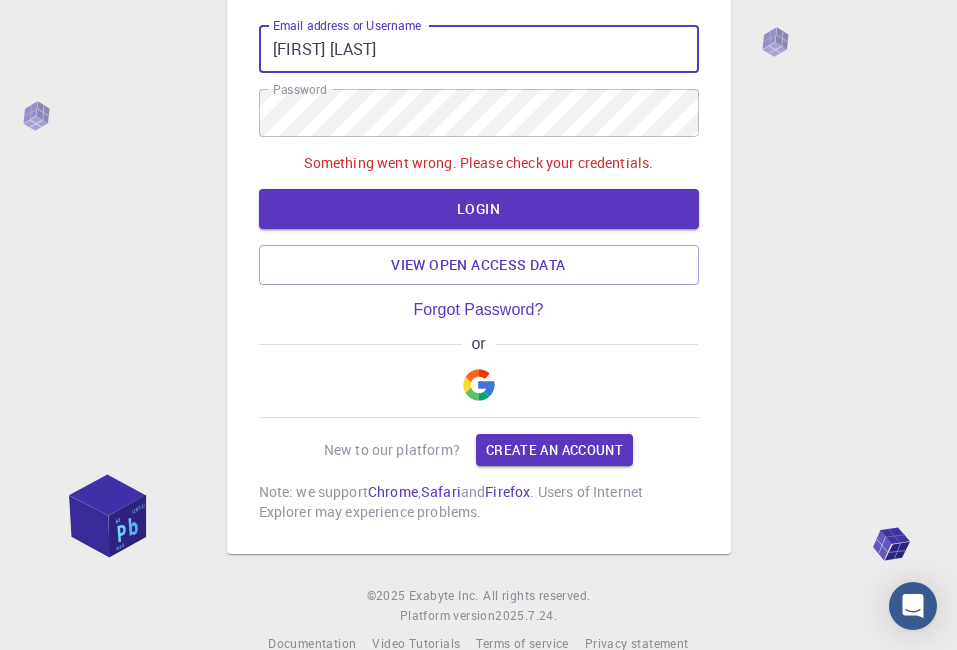 click on "[FIRST] [LAST]" at bounding box center [479, 49] 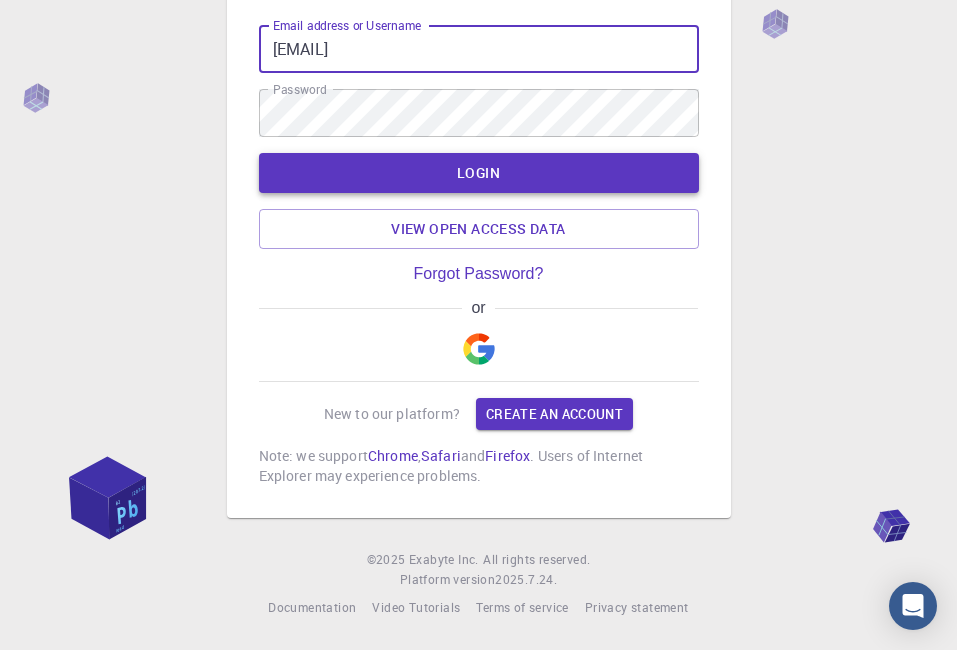 type on "[EMAIL]" 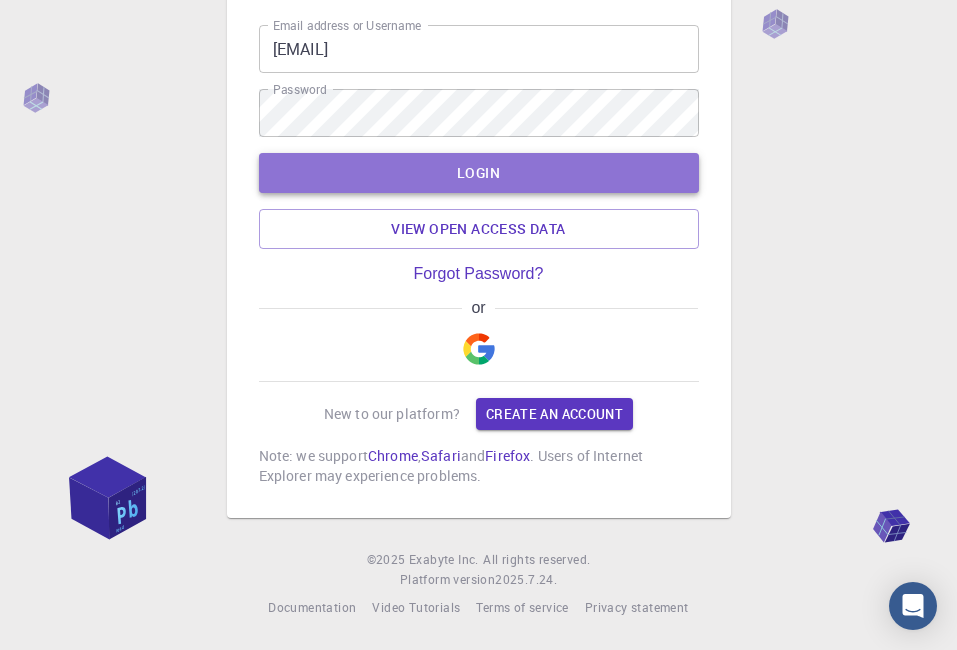 click on "LOGIN" at bounding box center (479, 173) 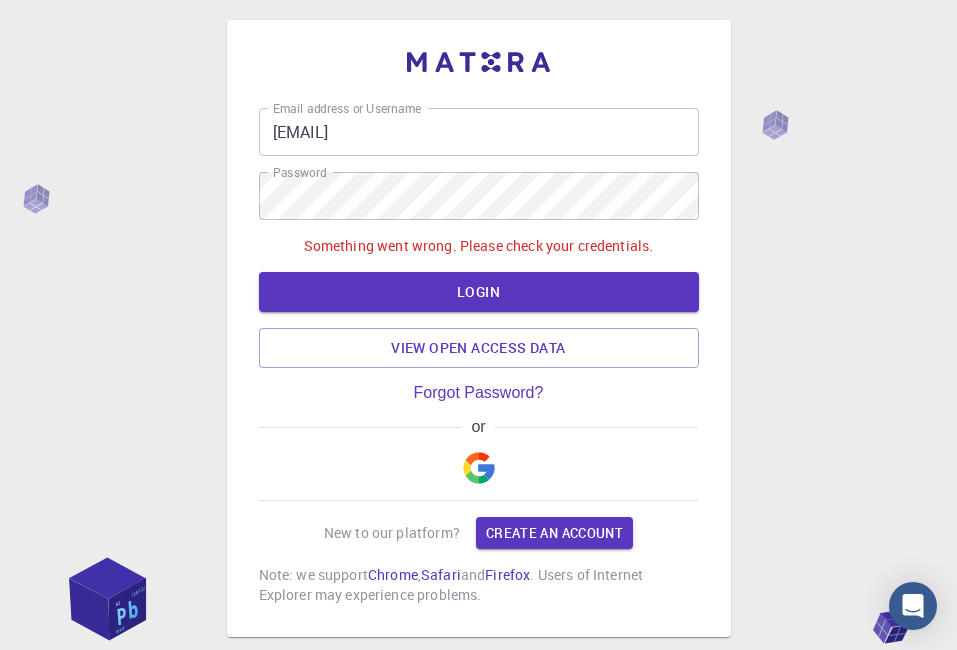 scroll, scrollTop: 0, scrollLeft: 0, axis: both 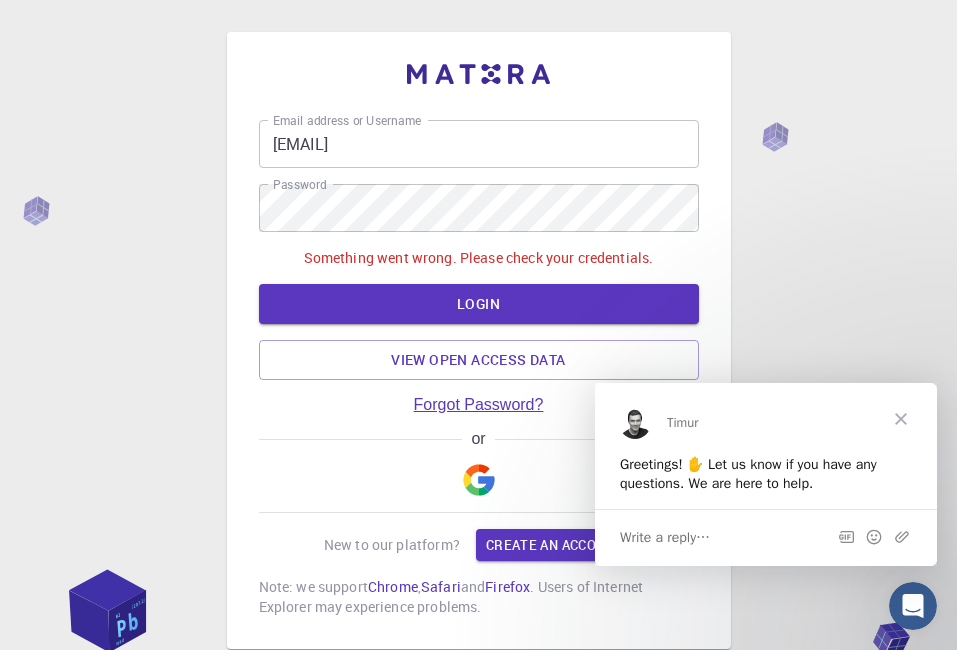 click on "Forgot Password?" at bounding box center (479, 405) 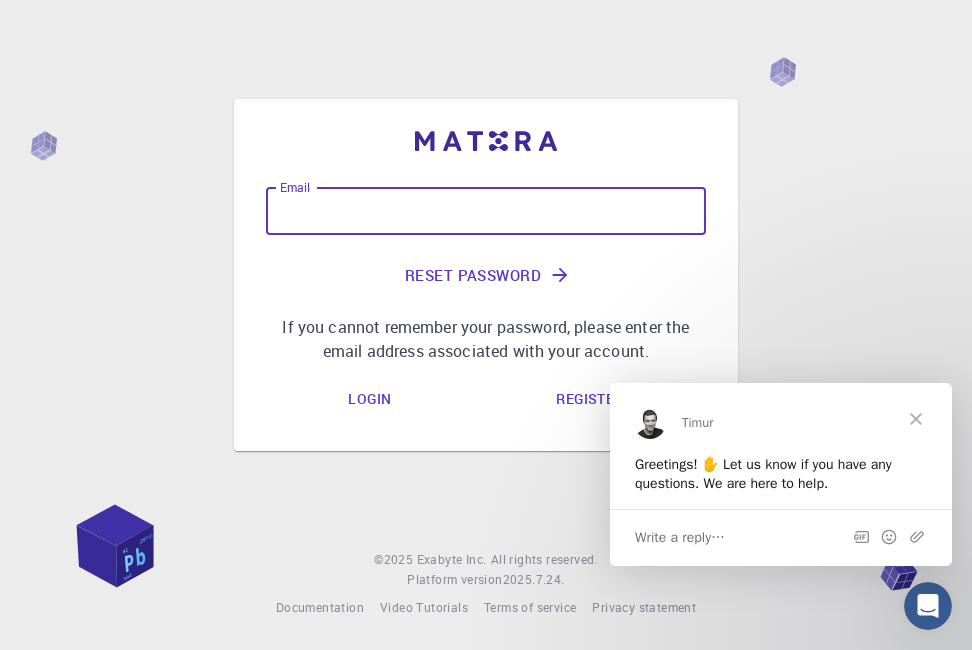 click on "Email" at bounding box center (486, 211) 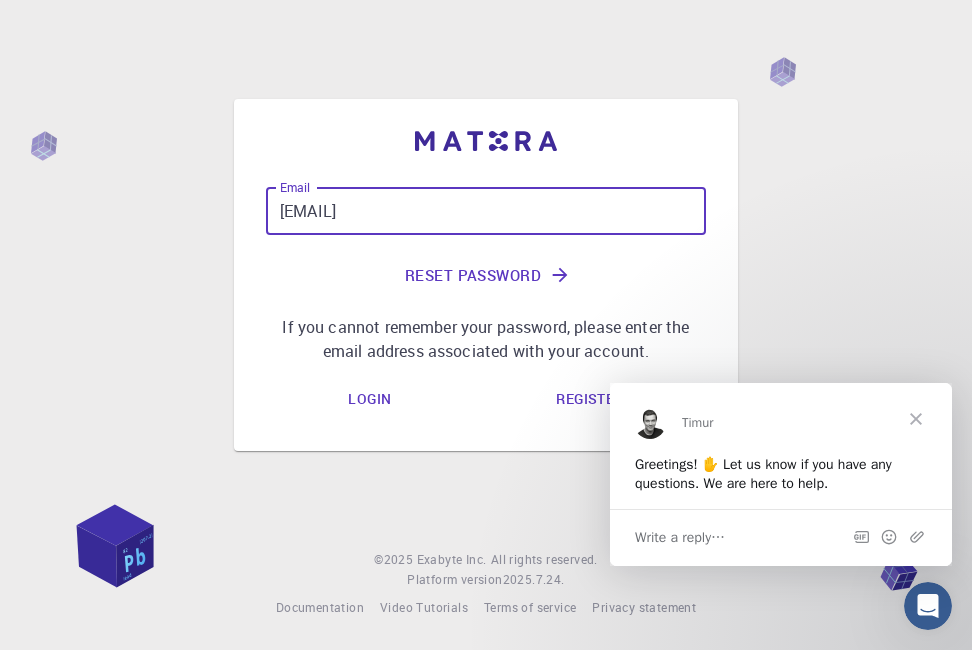 type on "[EMAIL]" 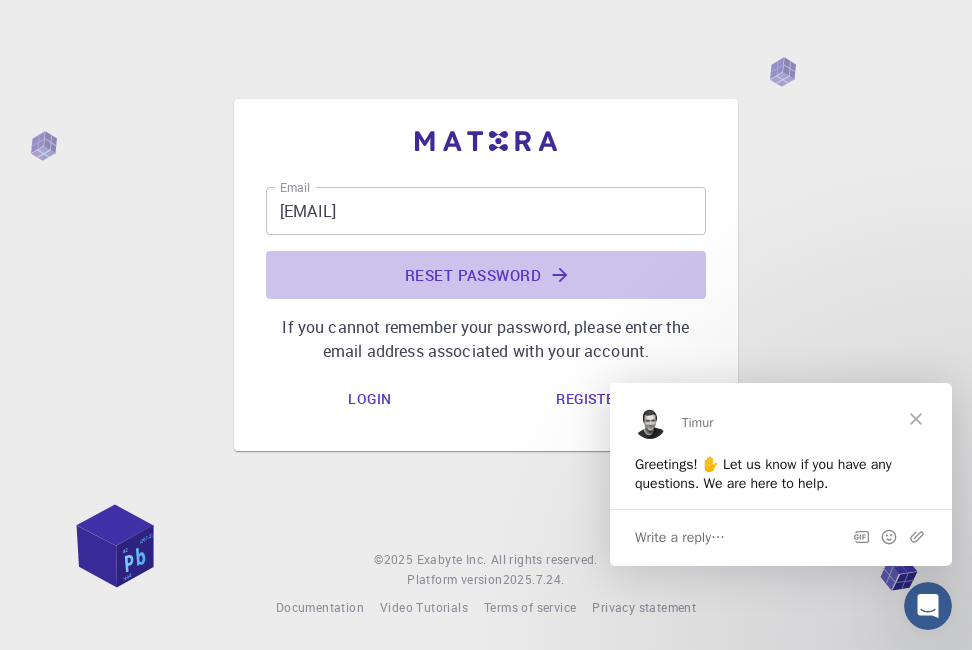 click on "Reset Password" 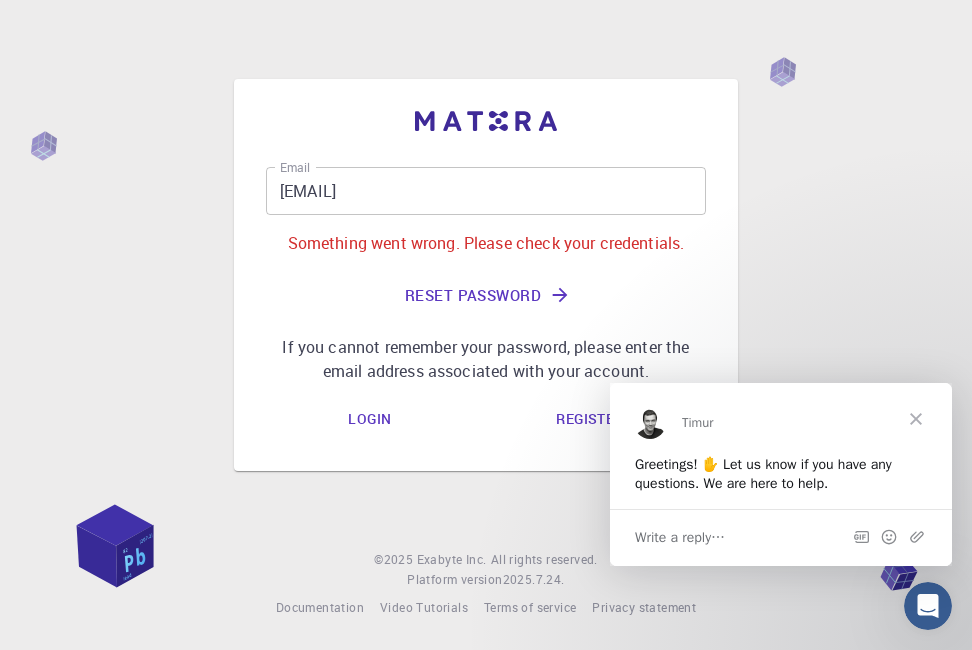 click on "Write a reply…" at bounding box center [680, 537] 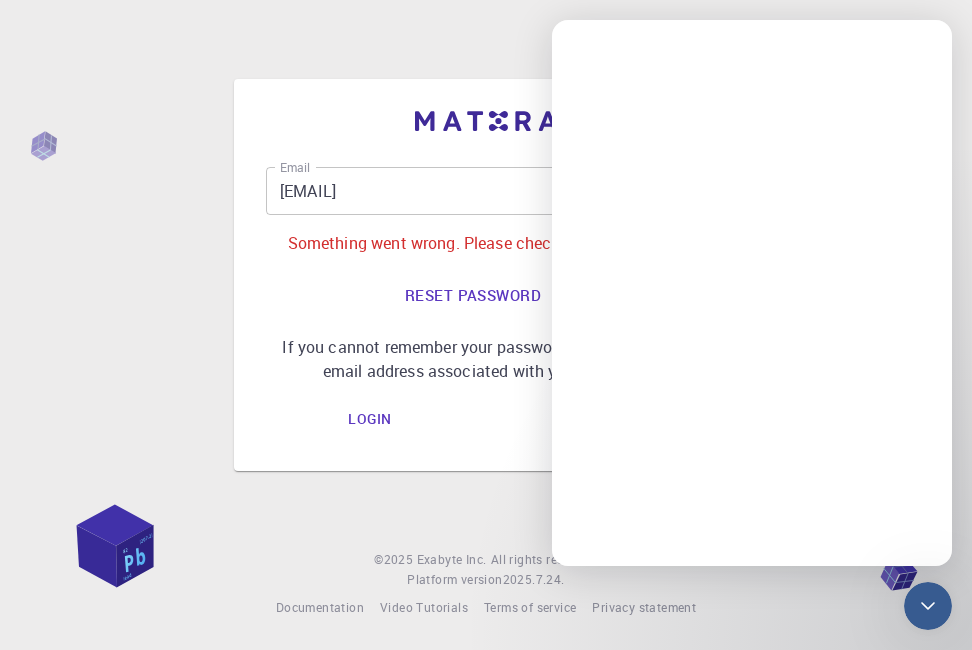 scroll, scrollTop: 0, scrollLeft: 0, axis: both 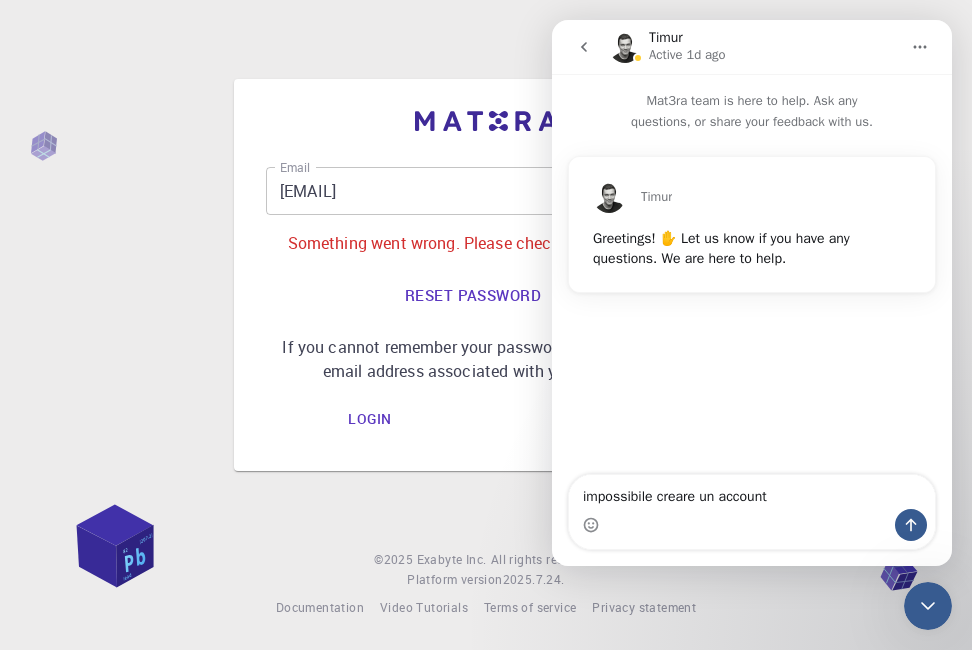 type on "impossibile creare un account" 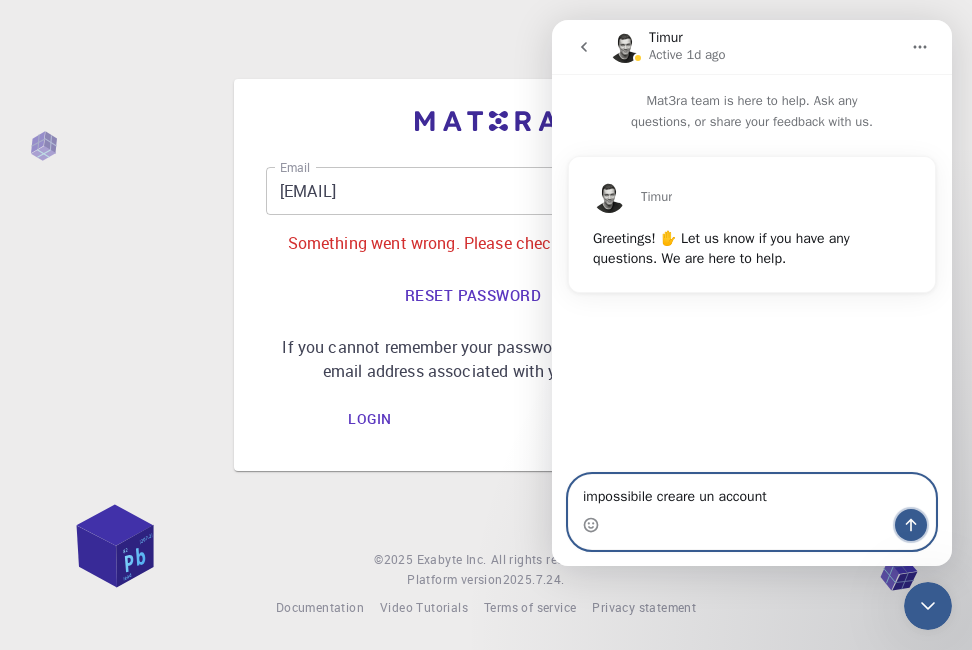 click 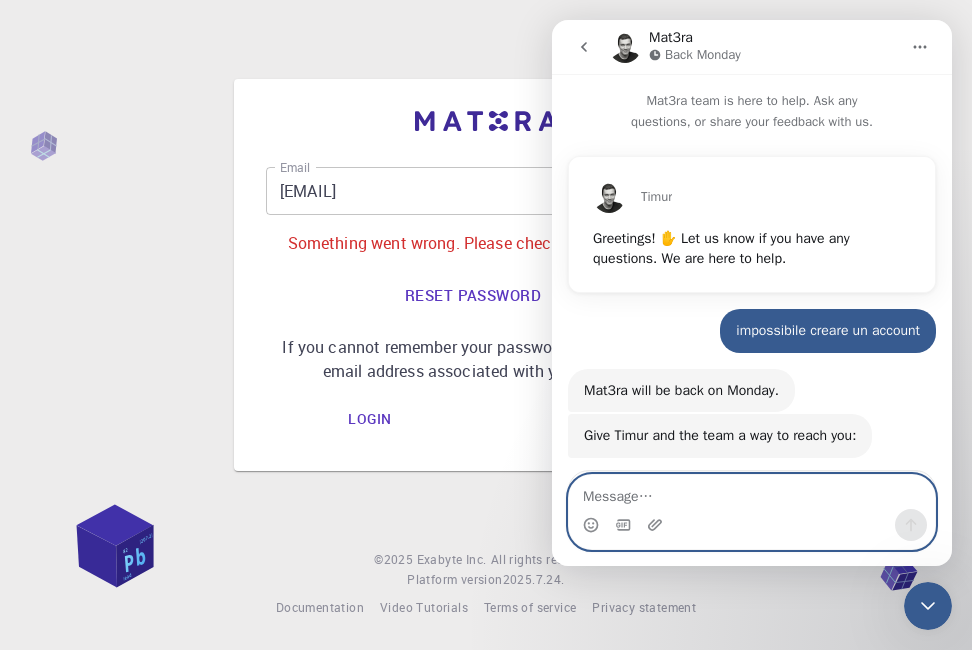 scroll, scrollTop: 201, scrollLeft: 0, axis: vertical 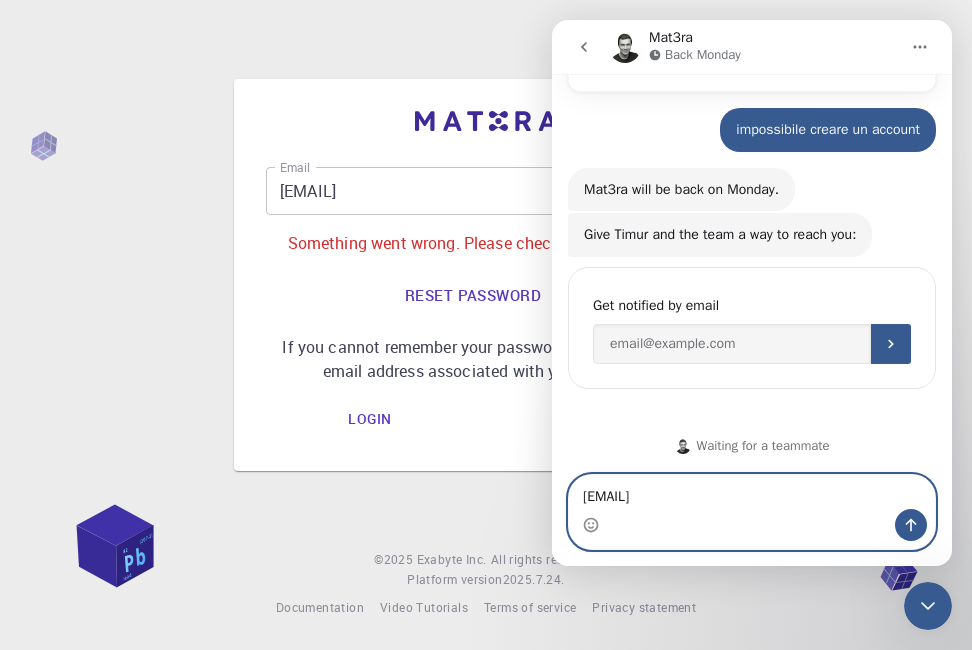 click on "[EMAIL]" at bounding box center [752, 492] 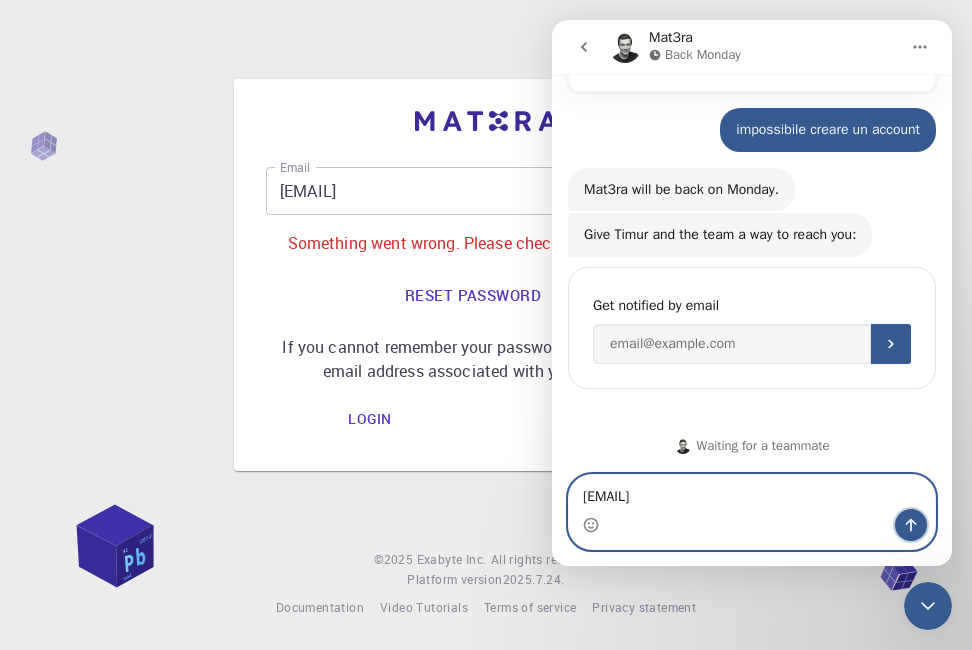click 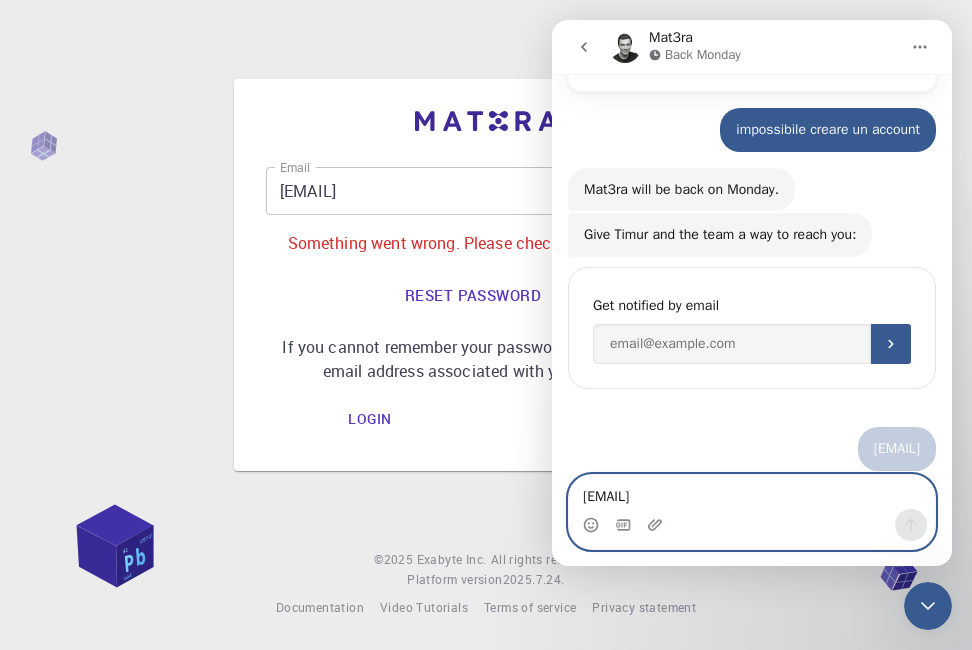 type 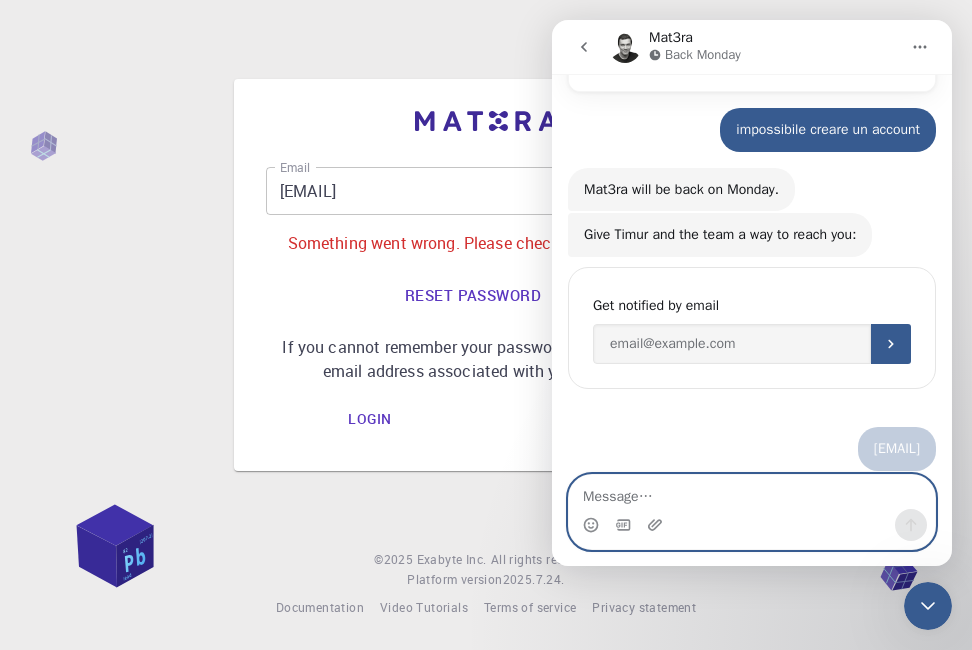 scroll, scrollTop: 261, scrollLeft: 0, axis: vertical 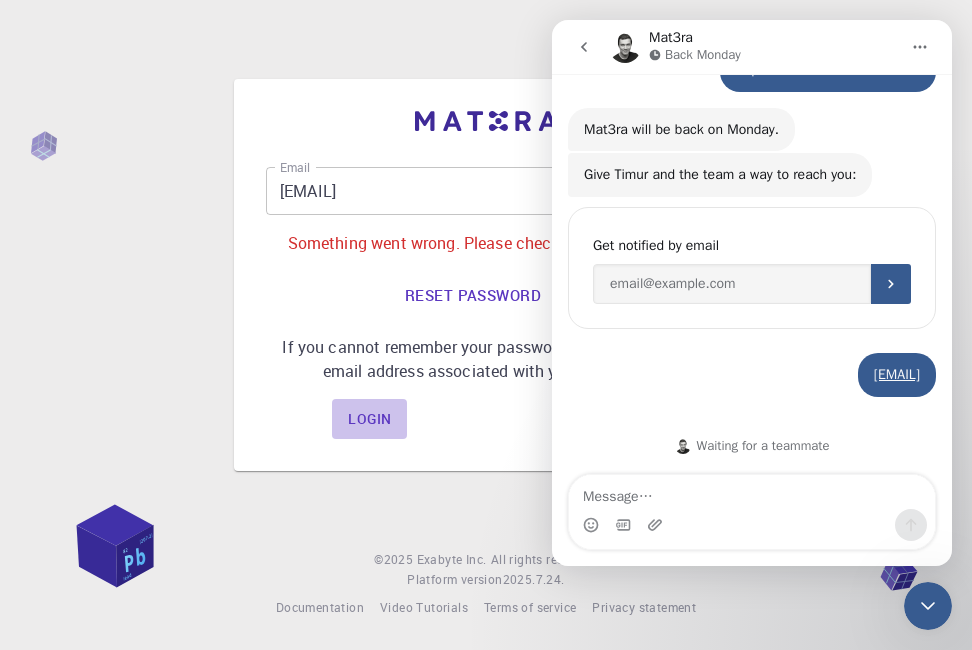 click on "Login" at bounding box center [369, 419] 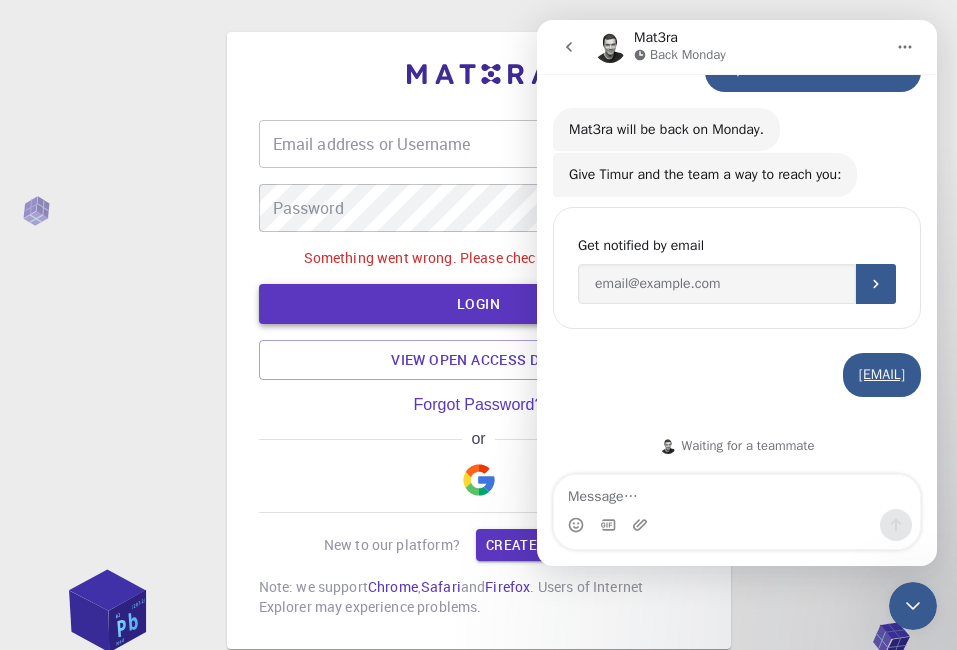 type on "[FIRST] [LAST]" 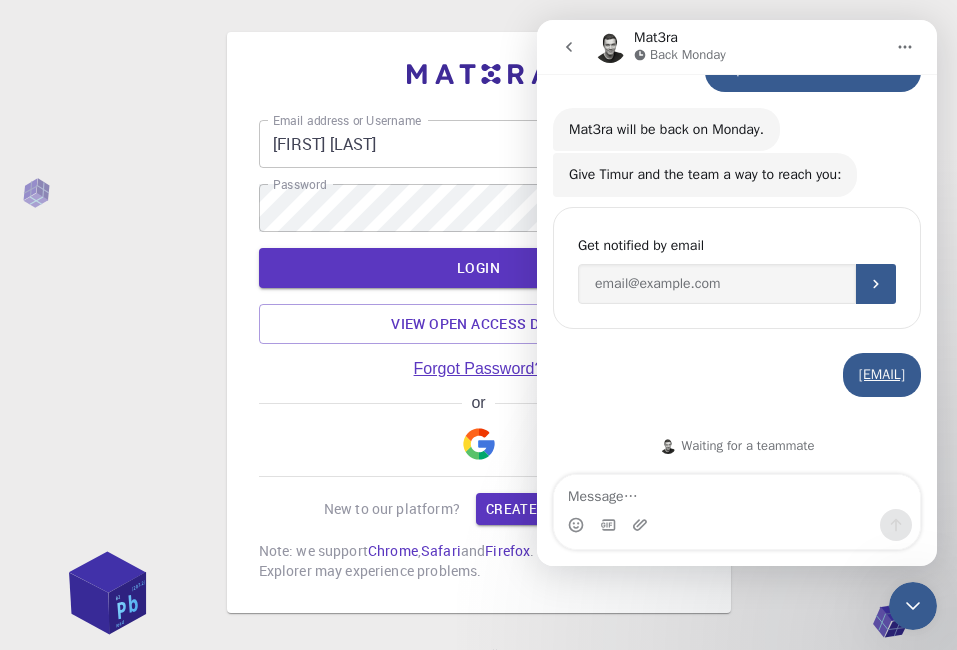 click on "Forgot Password?" at bounding box center [479, 369] 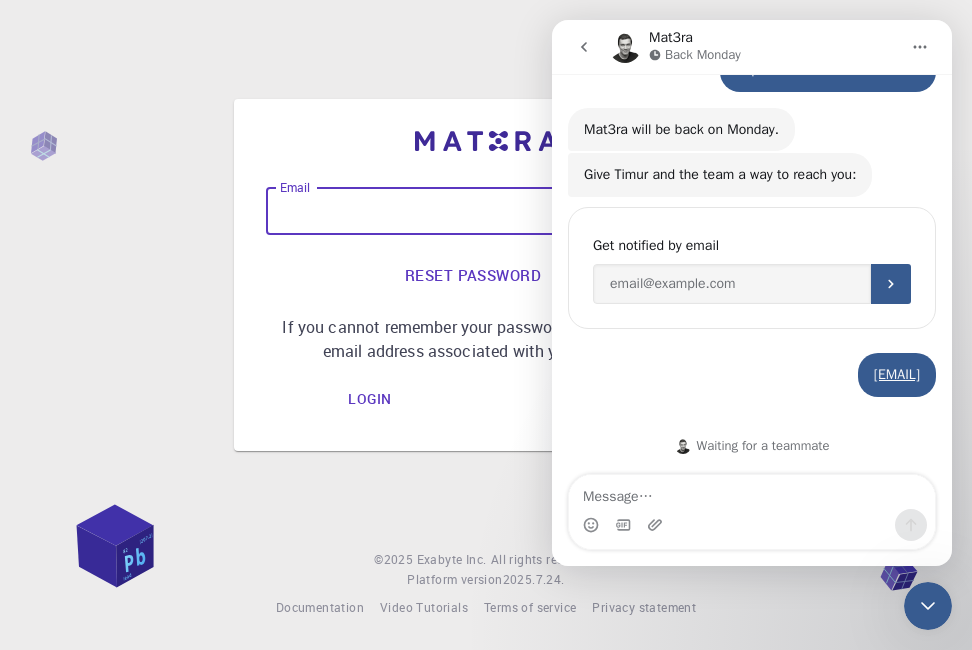 click on "Email" at bounding box center (486, 211) 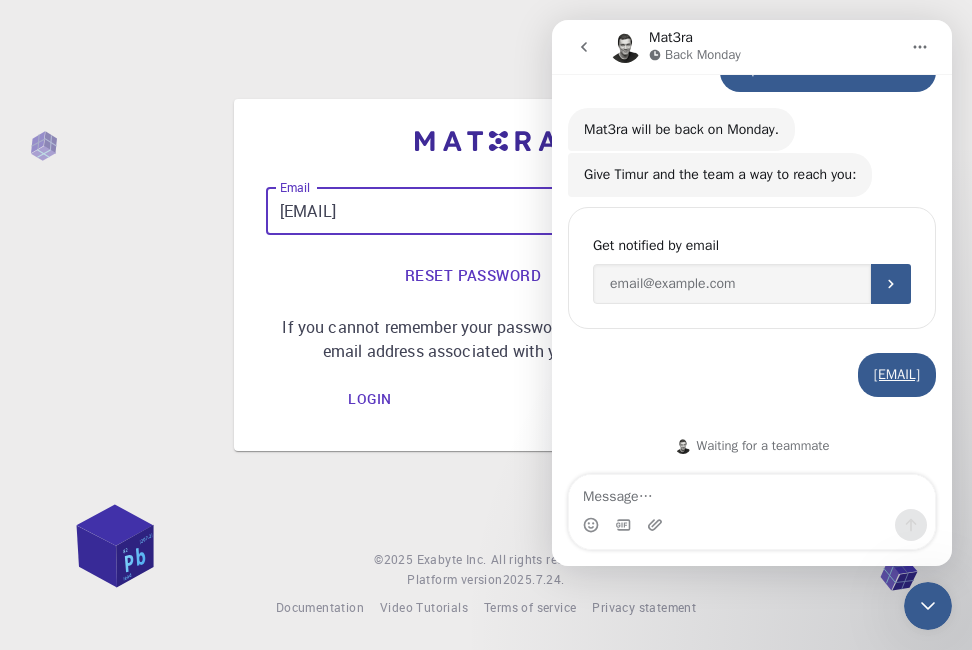 type on "[EMAIL]" 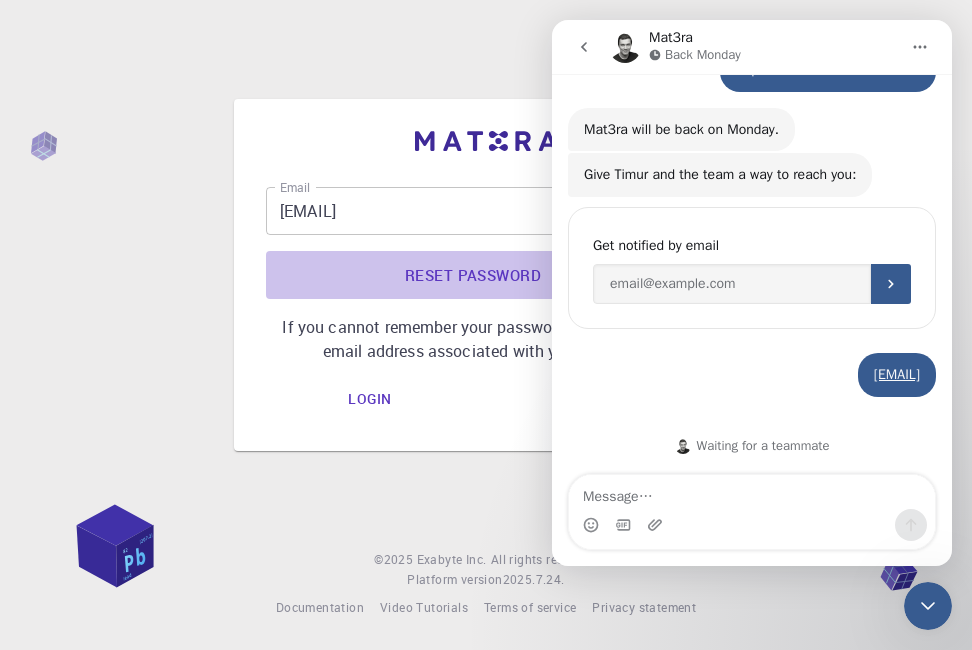 click on "Reset Password" 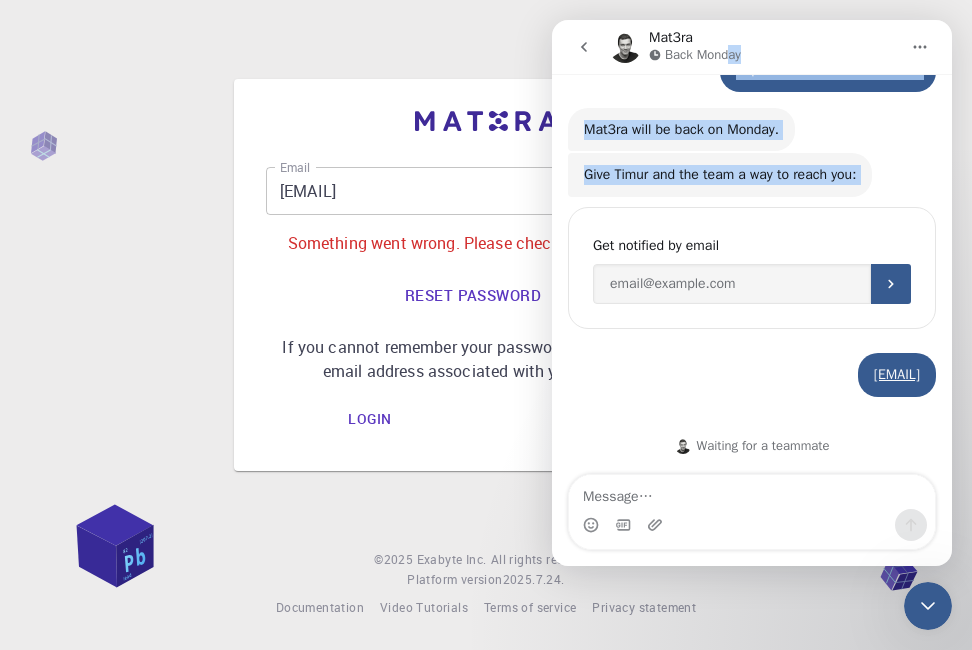 drag, startPoint x: 728, startPoint y: 39, endPoint x: 1111, endPoint y: 176, distance: 406.7653 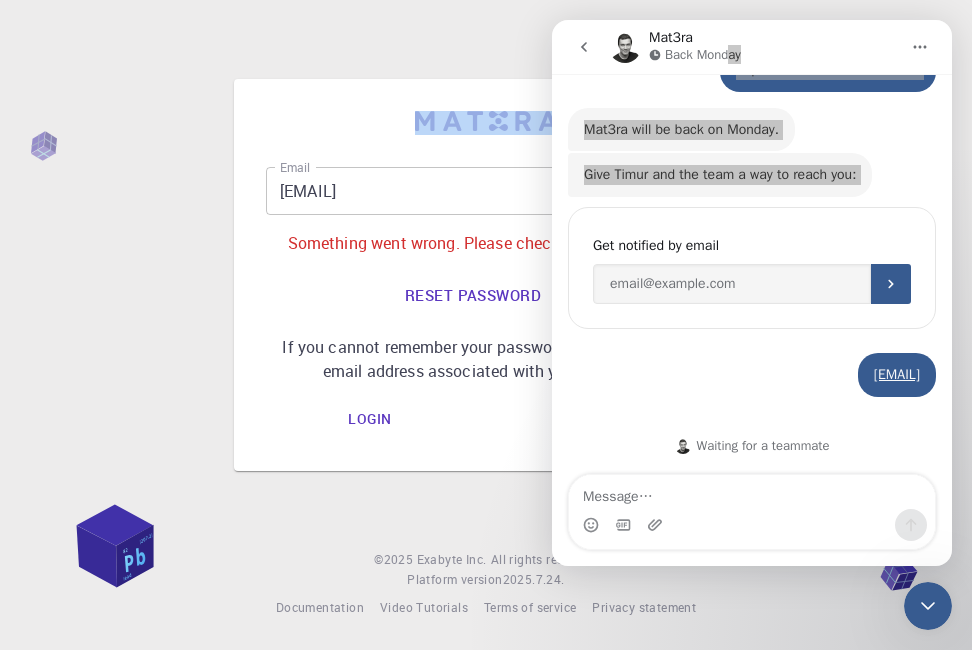 drag, startPoint x: 382, startPoint y: 90, endPoint x: 325, endPoint y: 98, distance: 57.558666 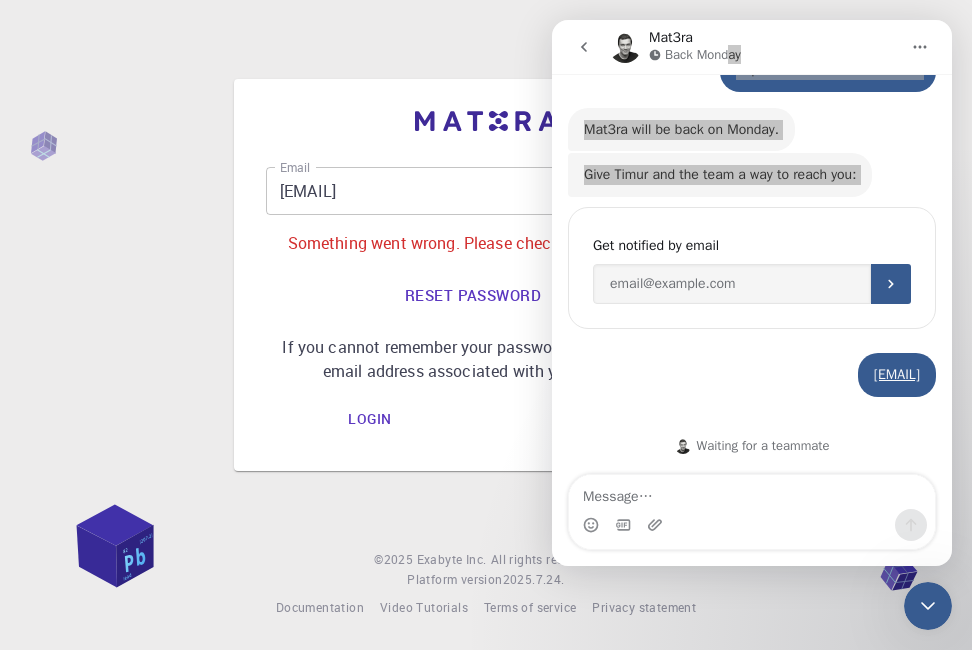 drag, startPoint x: 325, startPoint y: 98, endPoint x: 291, endPoint y: 247, distance: 152.82997 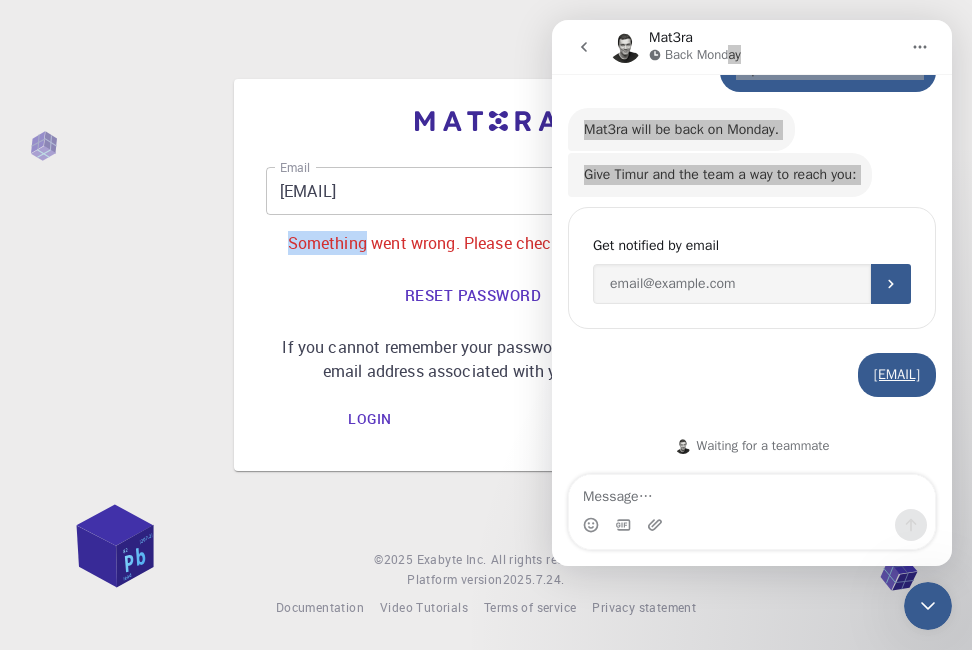 click on "Something went wrong. Please check your credentials." at bounding box center (486, 243) 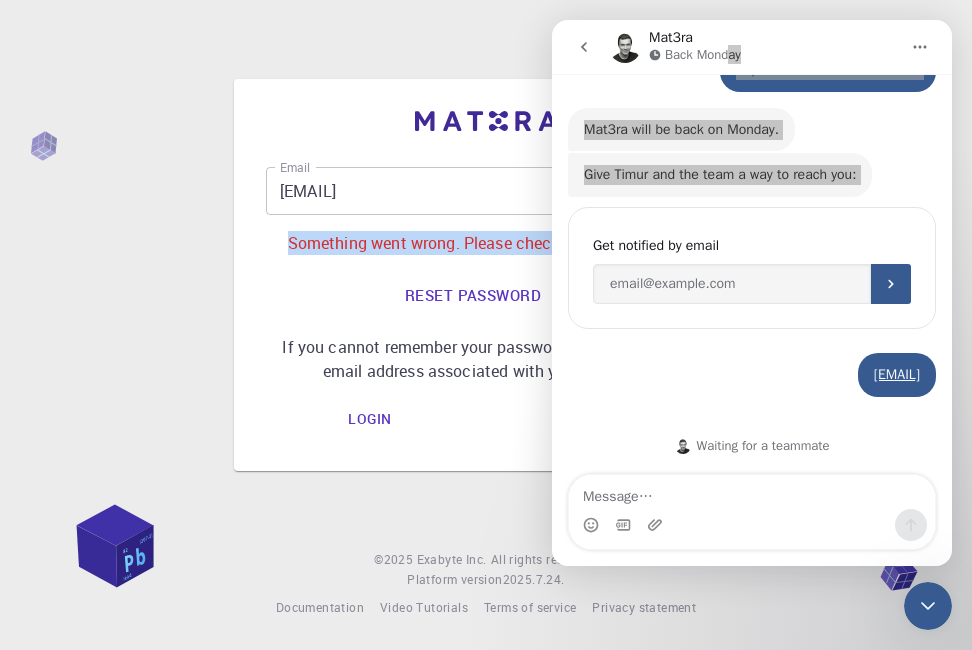 click on "Something went wrong. Please check your credentials." at bounding box center [486, 243] 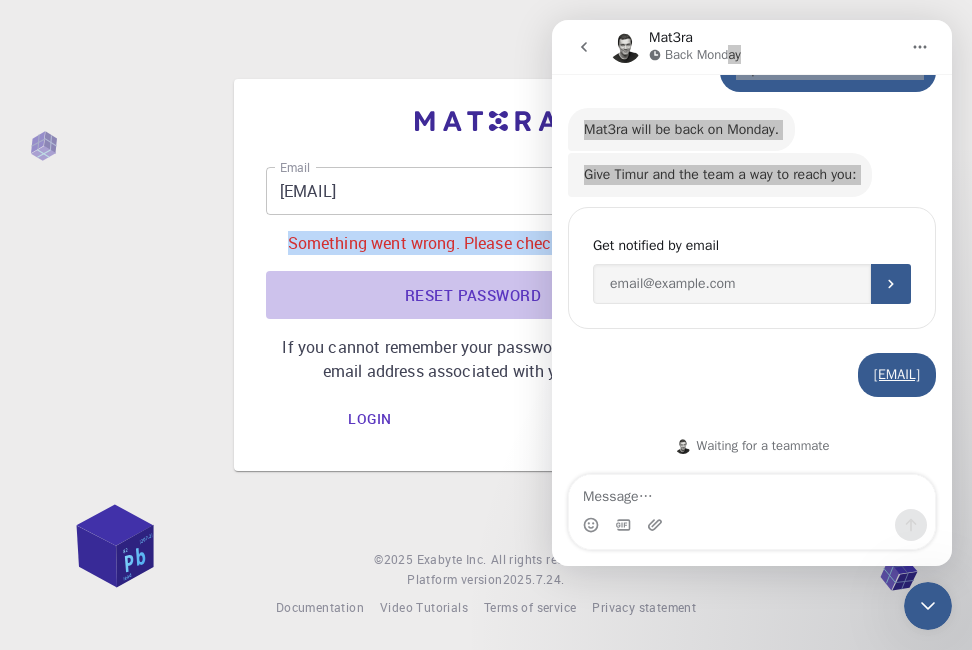click on "Reset Password" at bounding box center [486, 295] 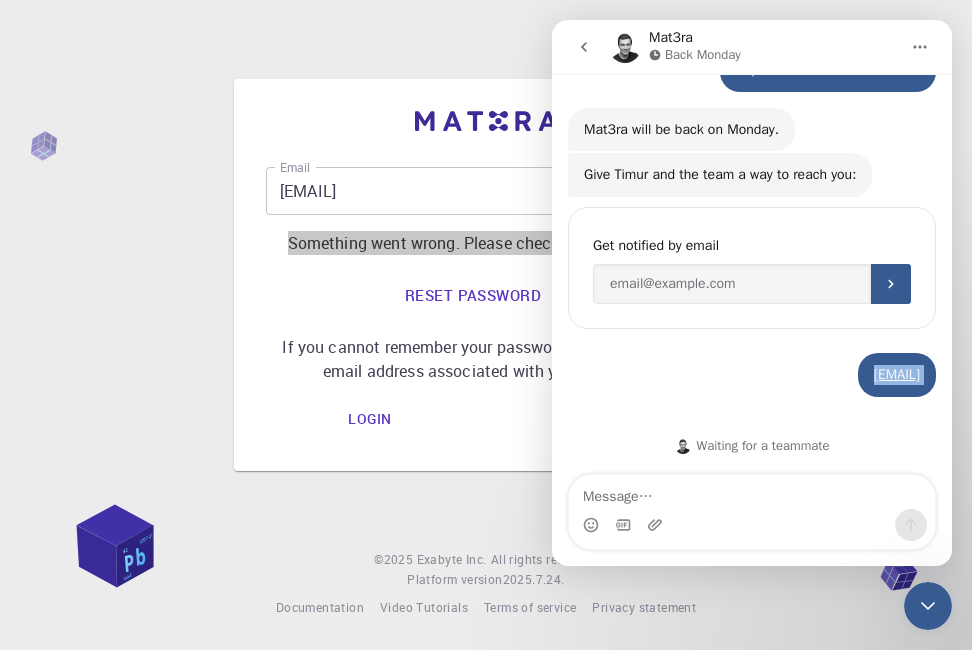 drag, startPoint x: 636, startPoint y: 423, endPoint x: 462, endPoint y: 313, distance: 205.85432 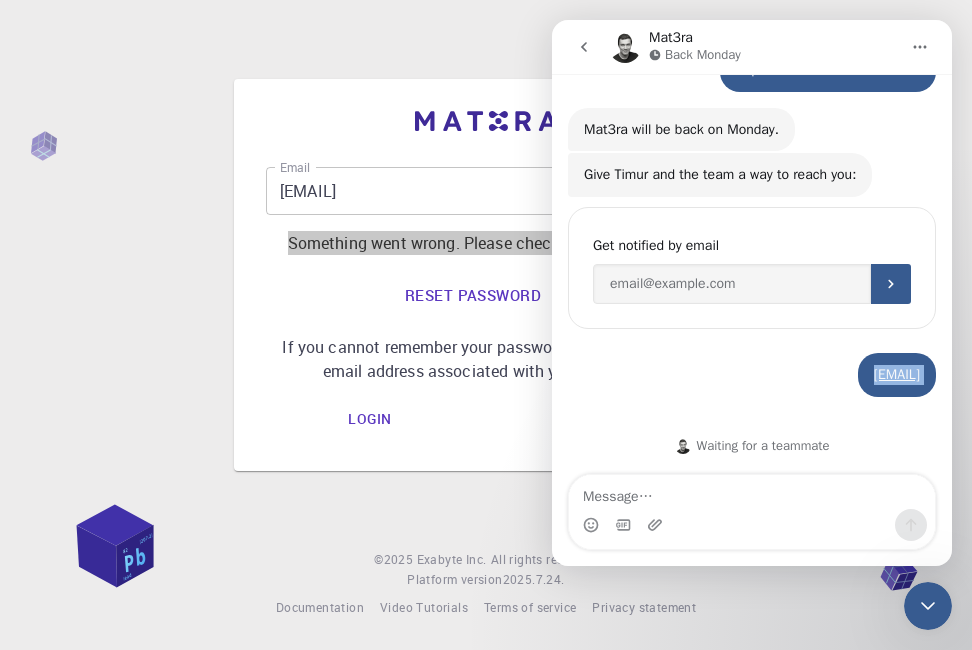 click on "Mat3ra Back Monday Mat3ra team is here to help. Ask any questions, or share your feedback with us. Timur Greetings! ✋ Let us know if you have any questions. We are here to help. impossibile creare un account    •   1m ago Mat3ra will be back on Monday. Matt Erran    •   1m ago Give Timur and the team a way to reach you: Matt Erran    •   1m ago You'll be notified here and by SMS Get notified by email [EMAIL]    •   1m ago Waiting for a teammate" 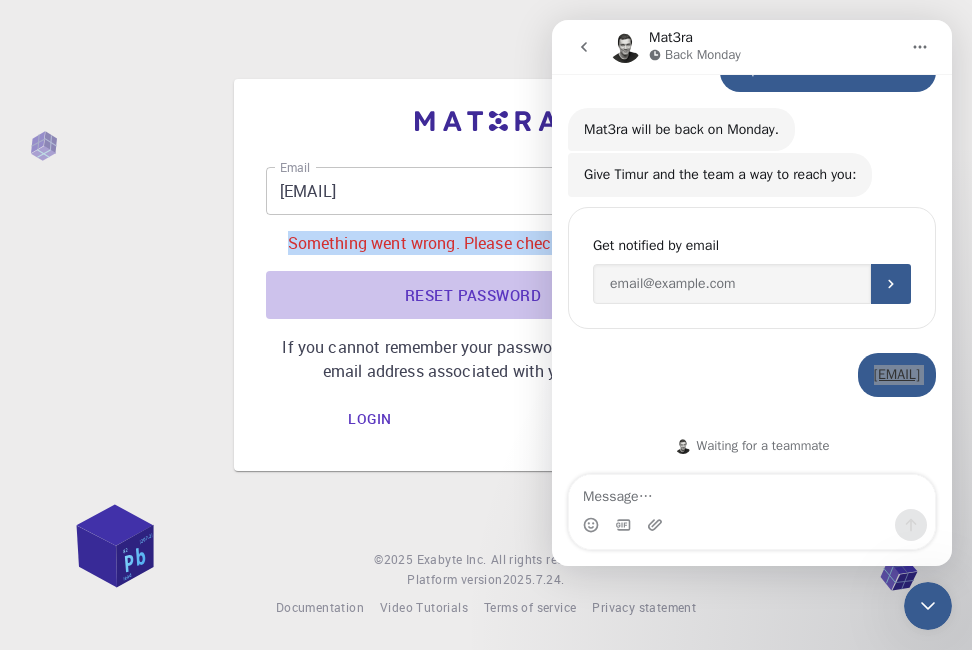 drag, startPoint x: 462, startPoint y: 313, endPoint x: 446, endPoint y: 295, distance: 24.083189 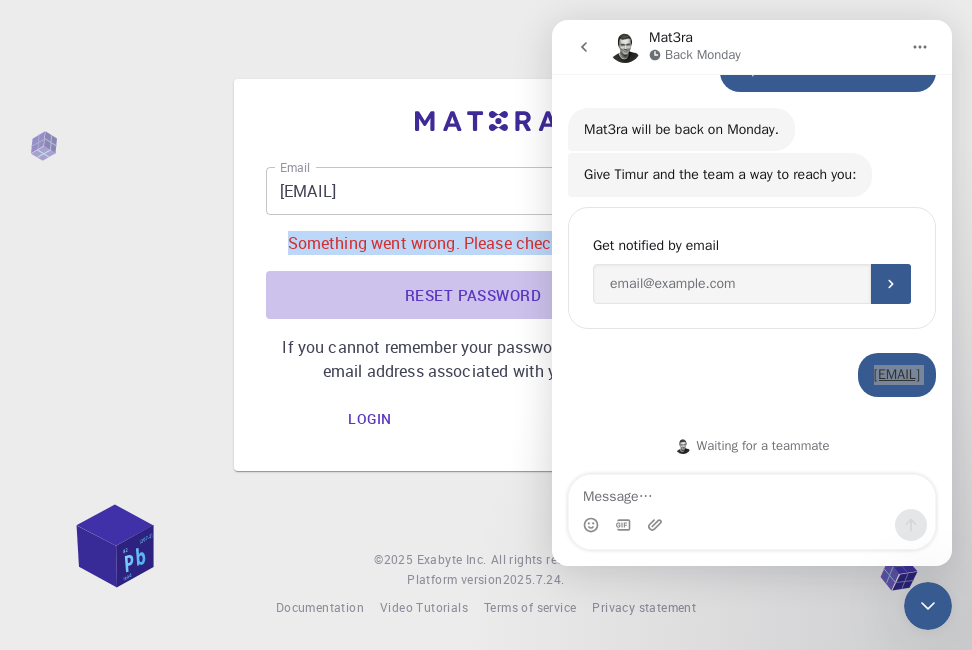 click on "Reset Password" at bounding box center [486, 295] 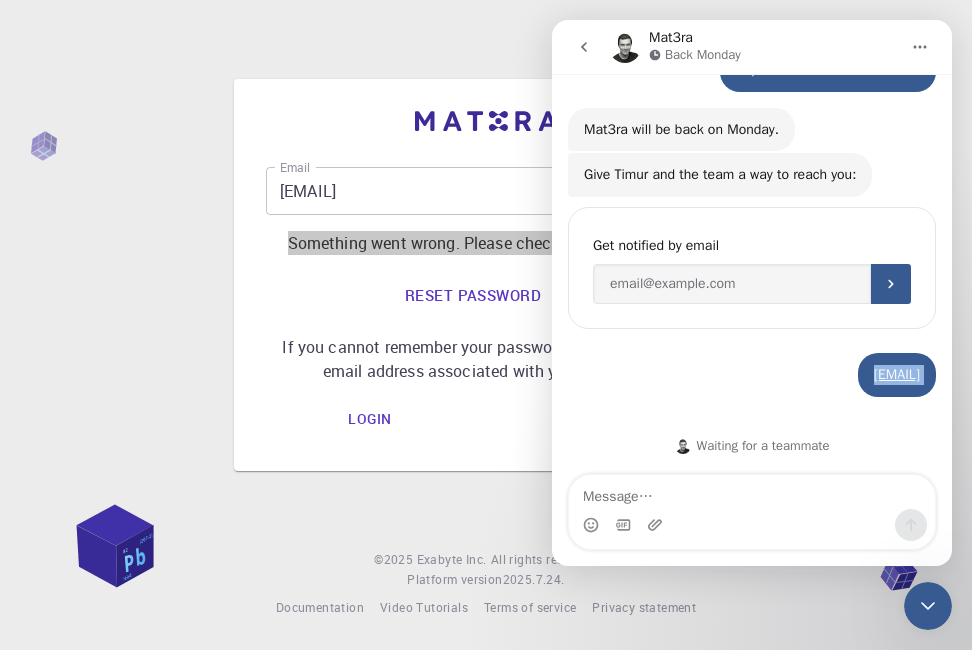 drag, startPoint x: 589, startPoint y: 46, endPoint x: 1260, endPoint y: 39, distance: 671.0365 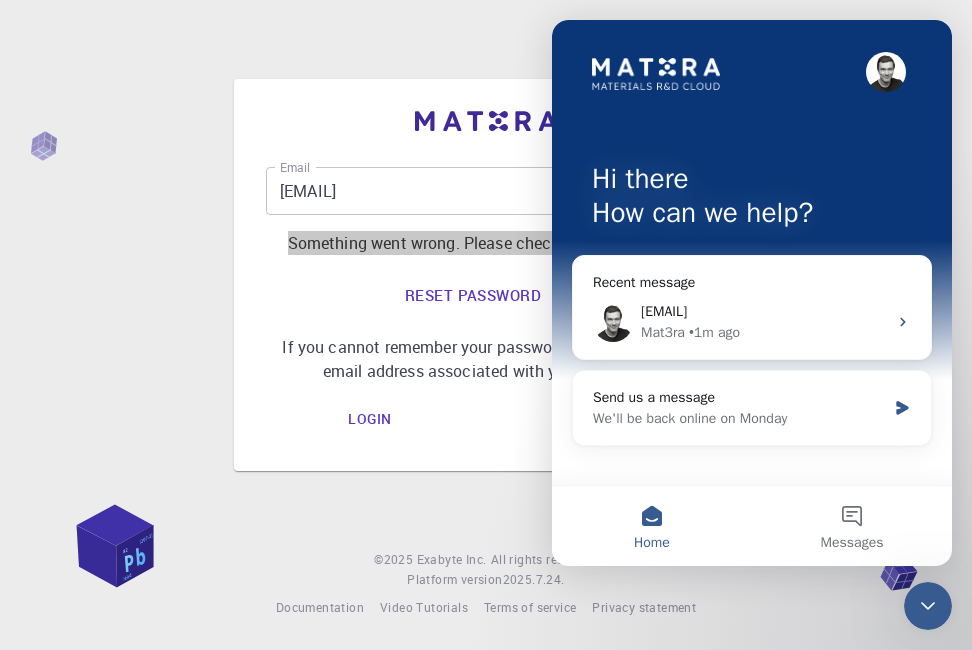 scroll, scrollTop: 0, scrollLeft: 0, axis: both 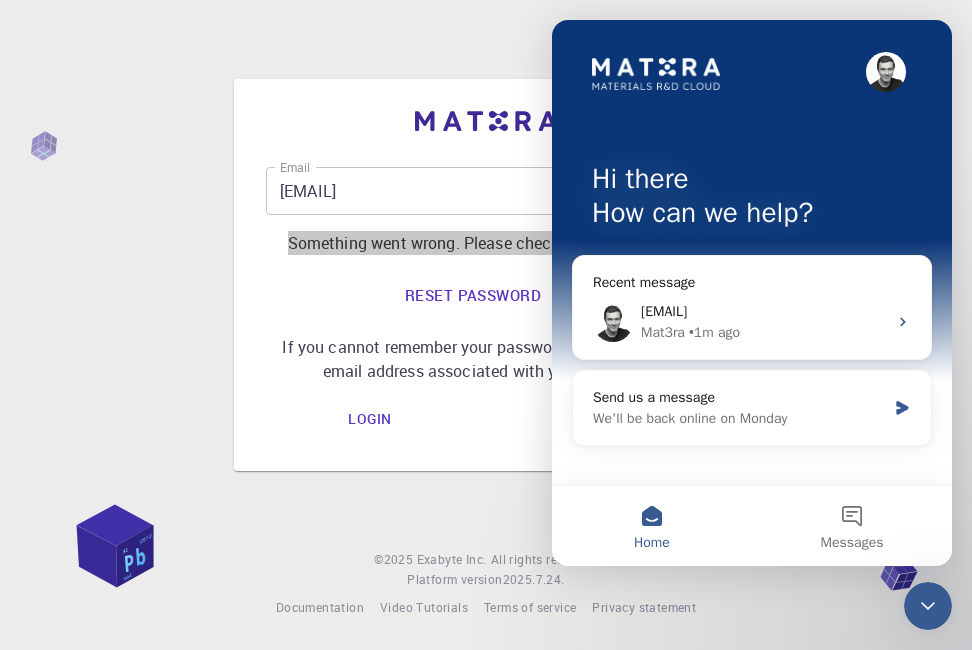 drag, startPoint x: 648, startPoint y: 542, endPoint x: 1322, endPoint y: 26, distance: 848.84155 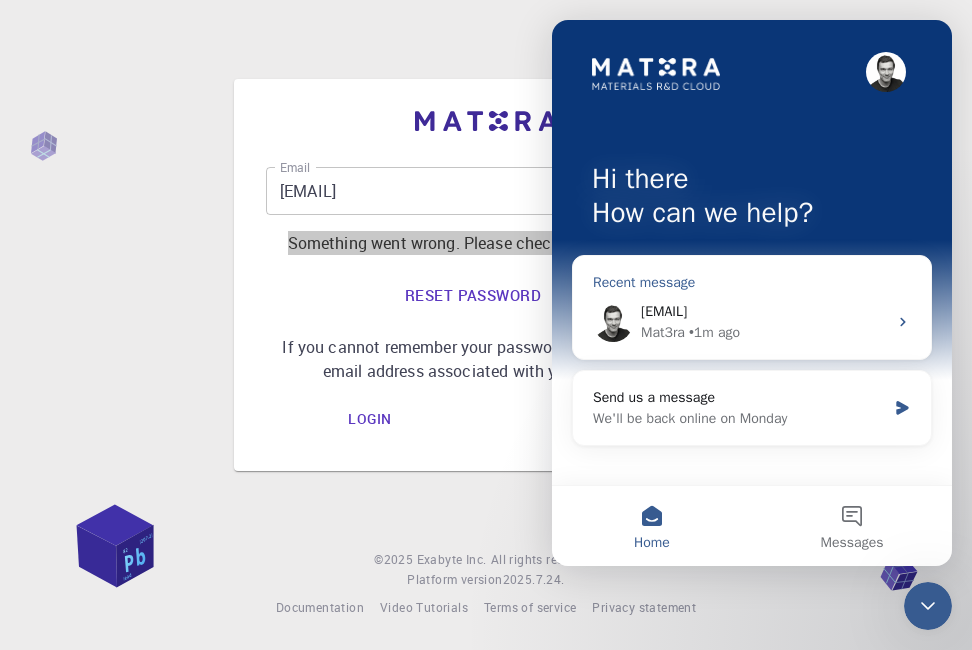 click 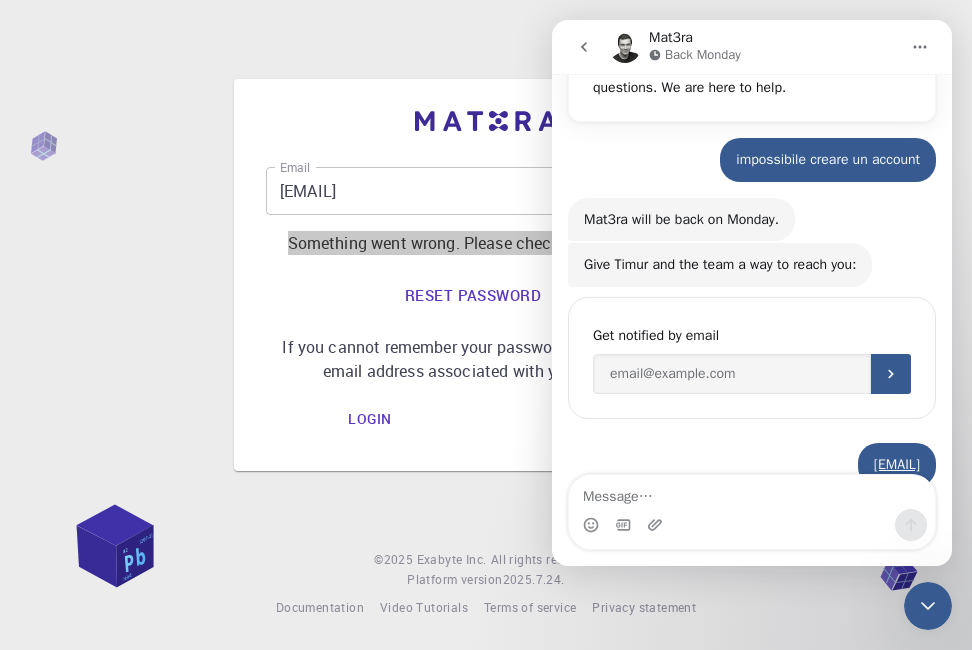 scroll, scrollTop: 261, scrollLeft: 0, axis: vertical 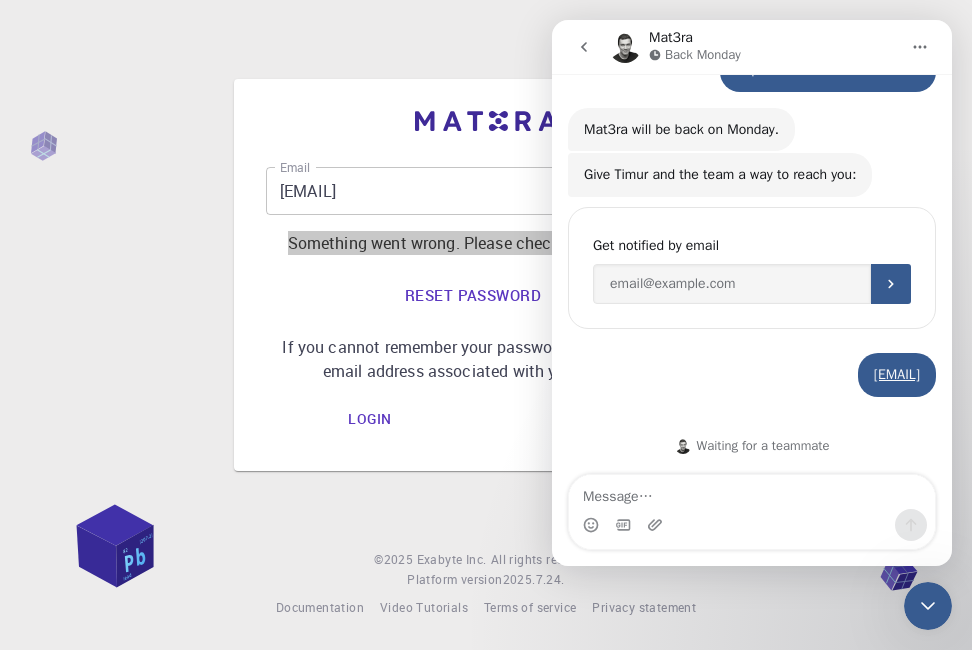 click 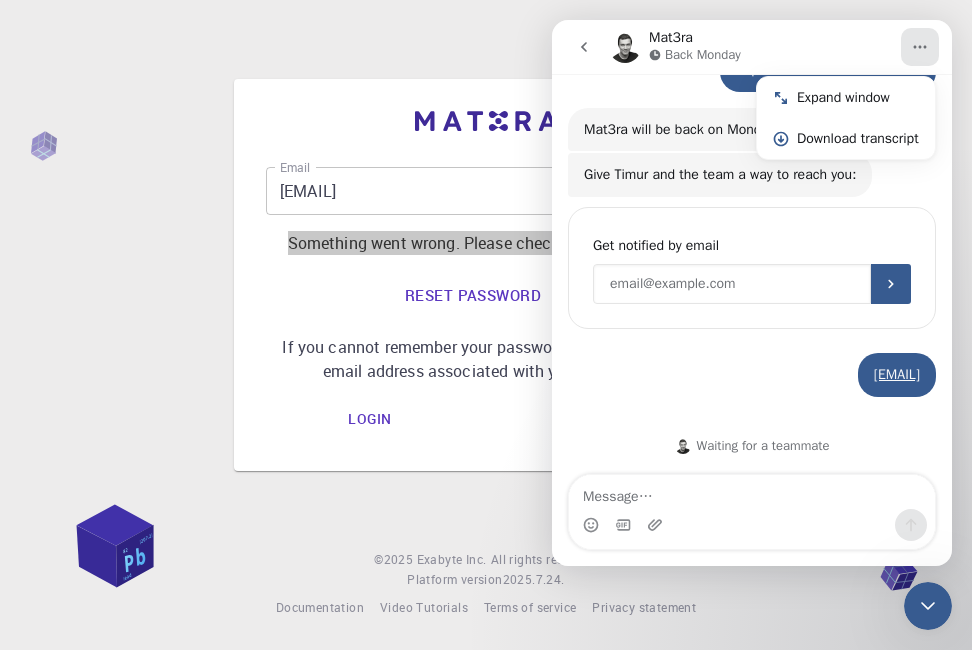 click at bounding box center [732, 284] 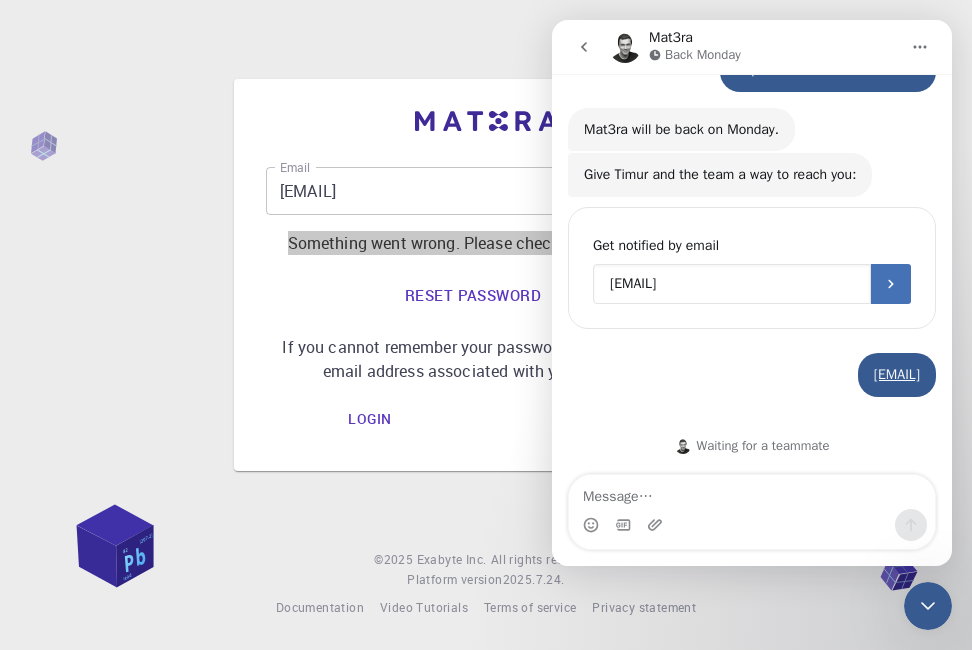 type on "[EMAIL]" 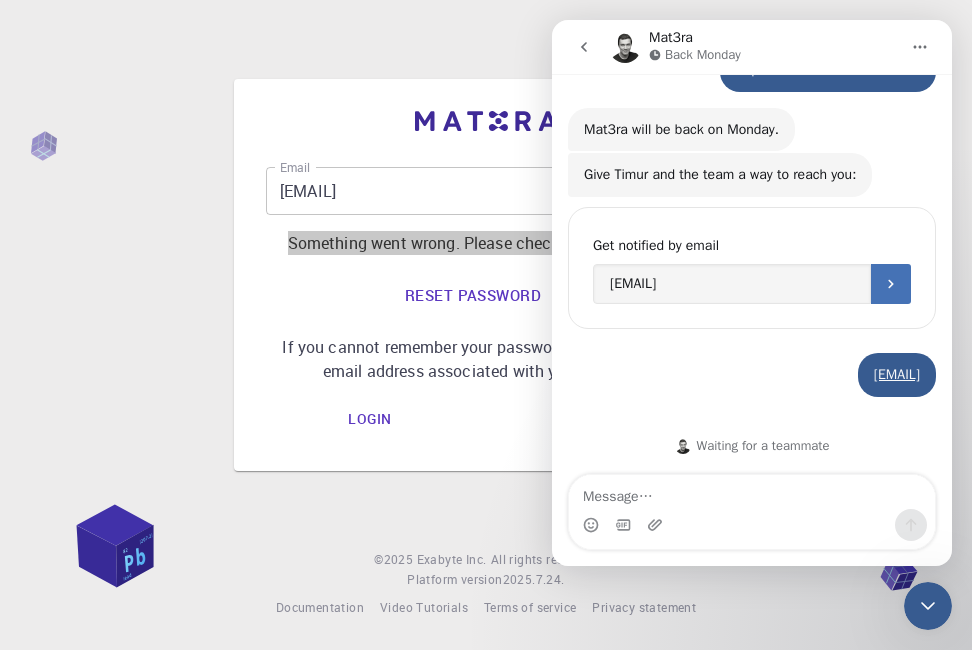 click 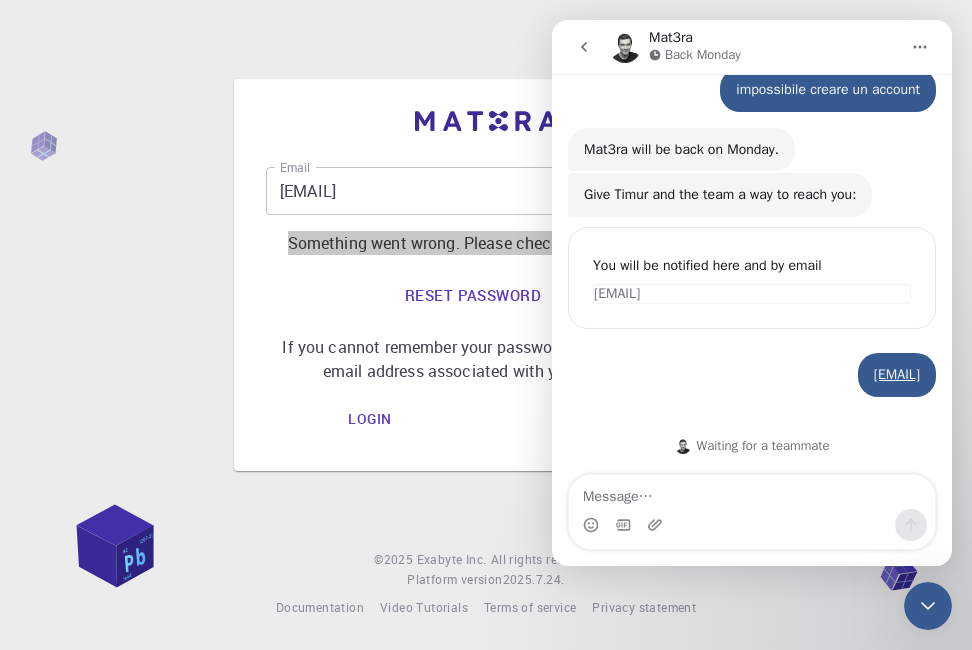 scroll, scrollTop: 241, scrollLeft: 0, axis: vertical 